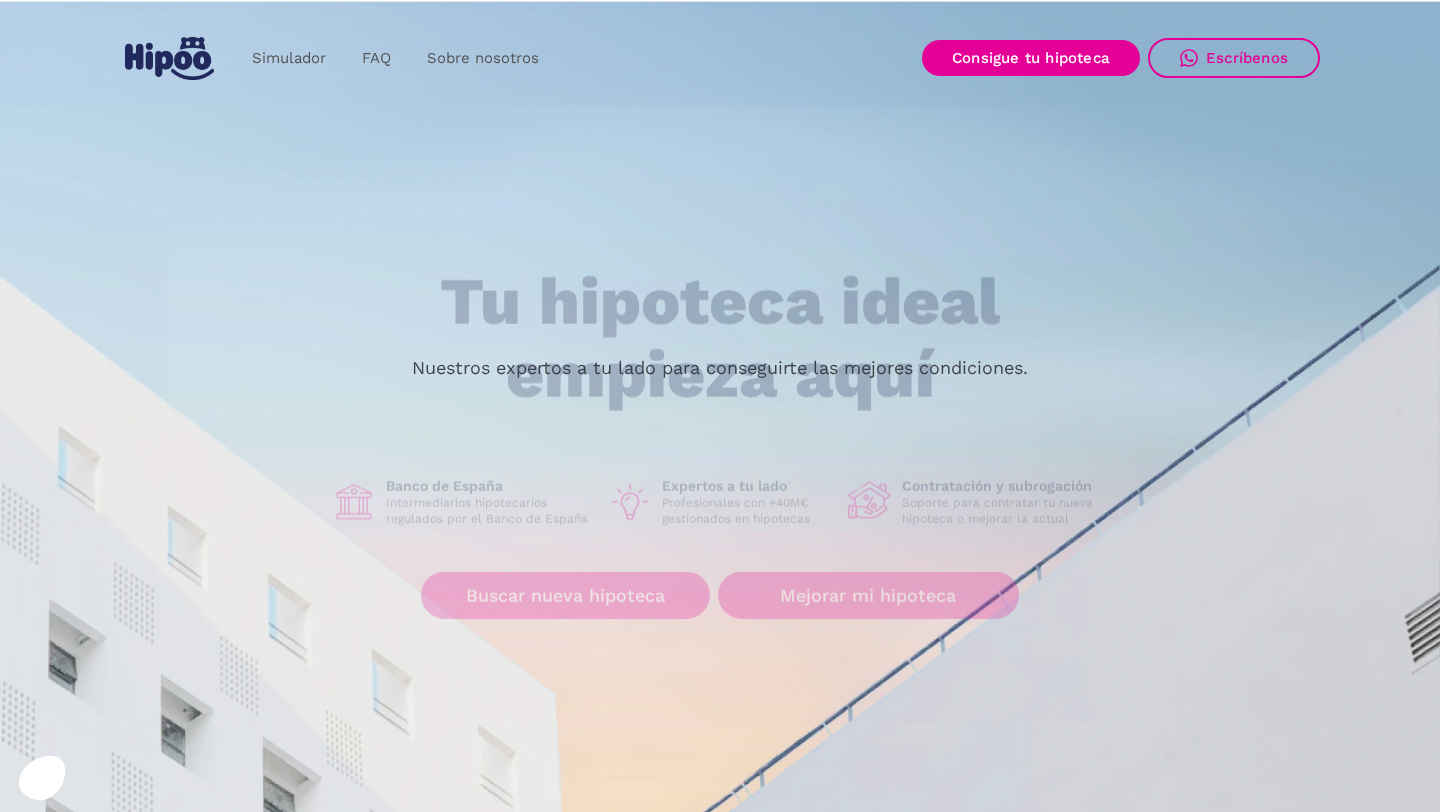 scroll, scrollTop: 0, scrollLeft: 0, axis: both 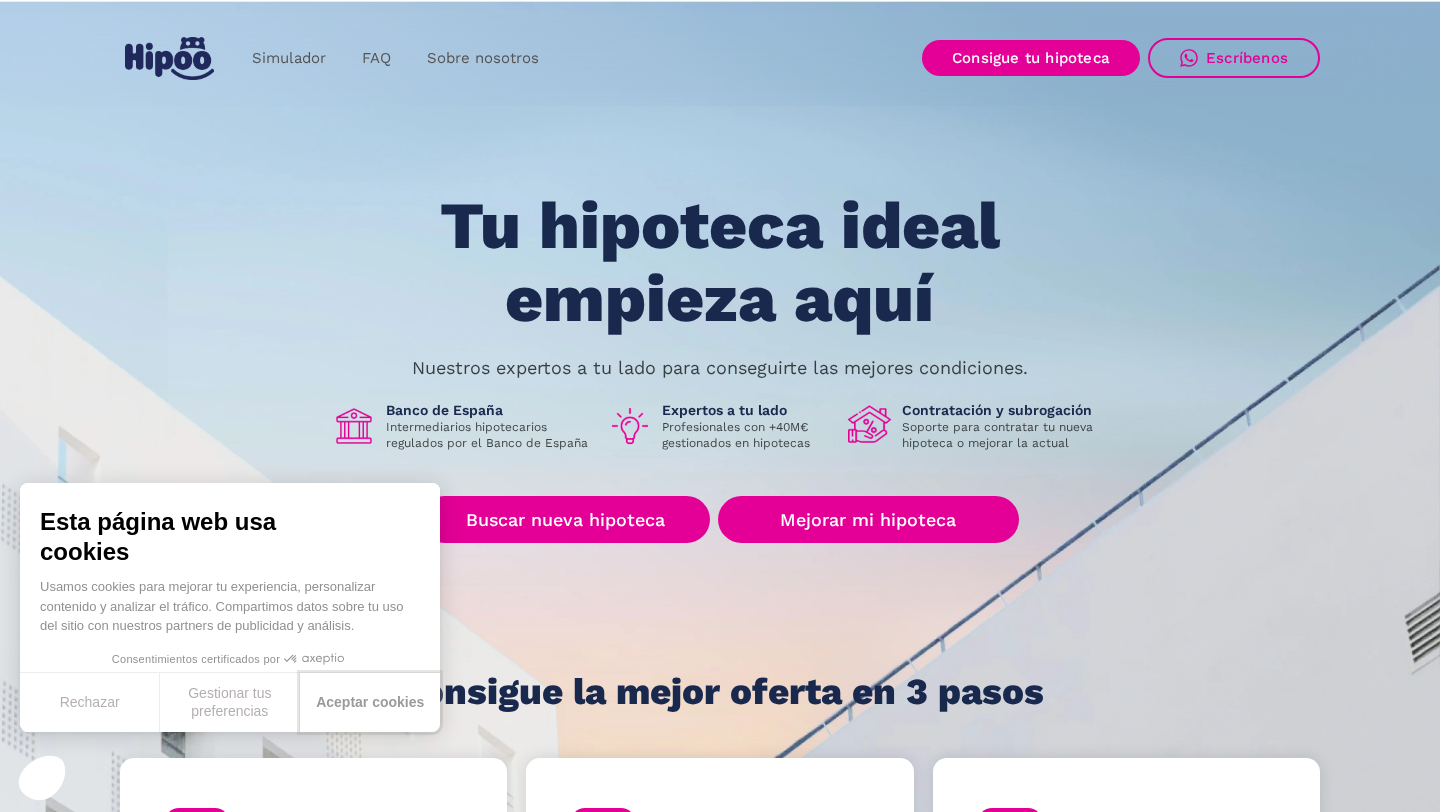 click on "Aceptar cookies" at bounding box center [370, 702] 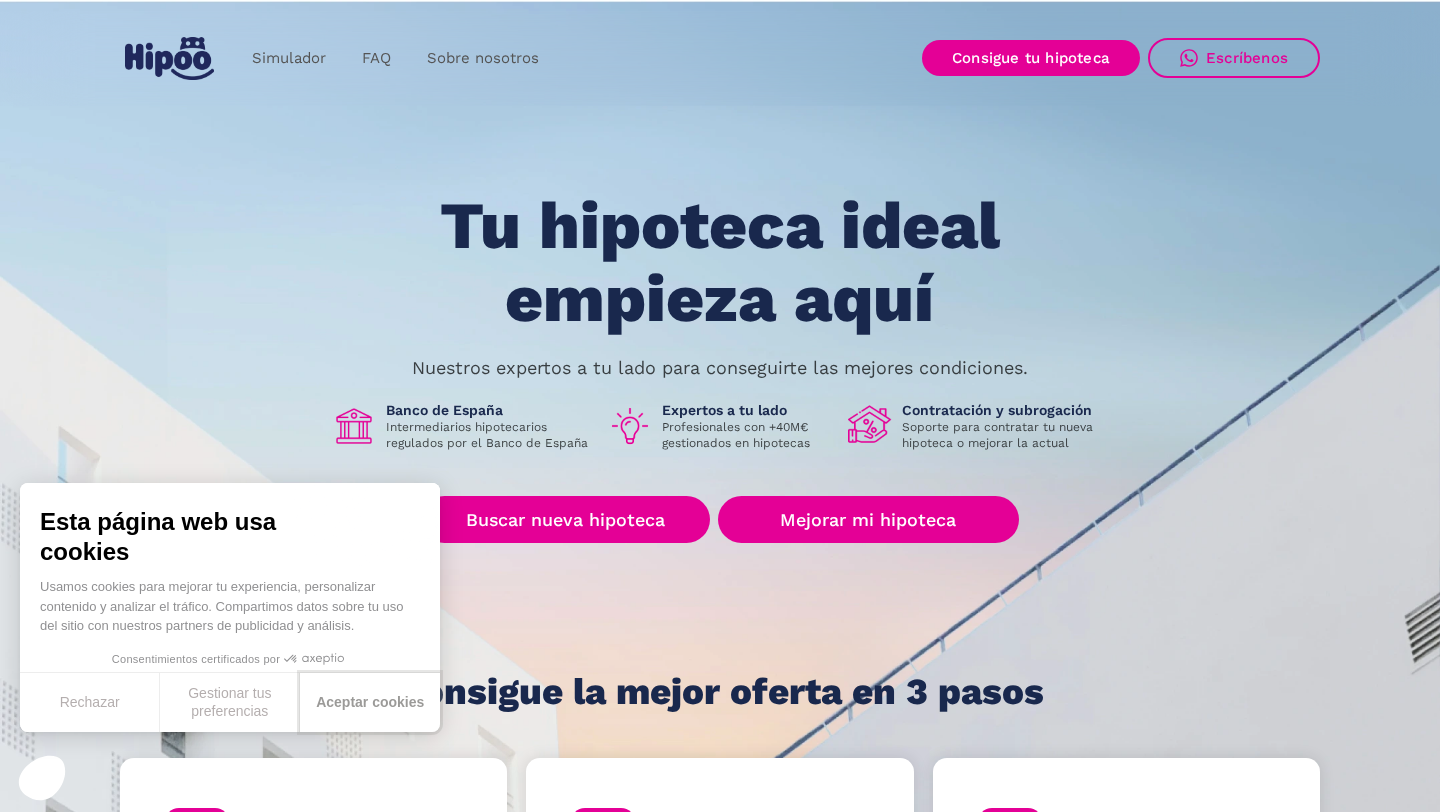 scroll, scrollTop: 0, scrollLeft: 0, axis: both 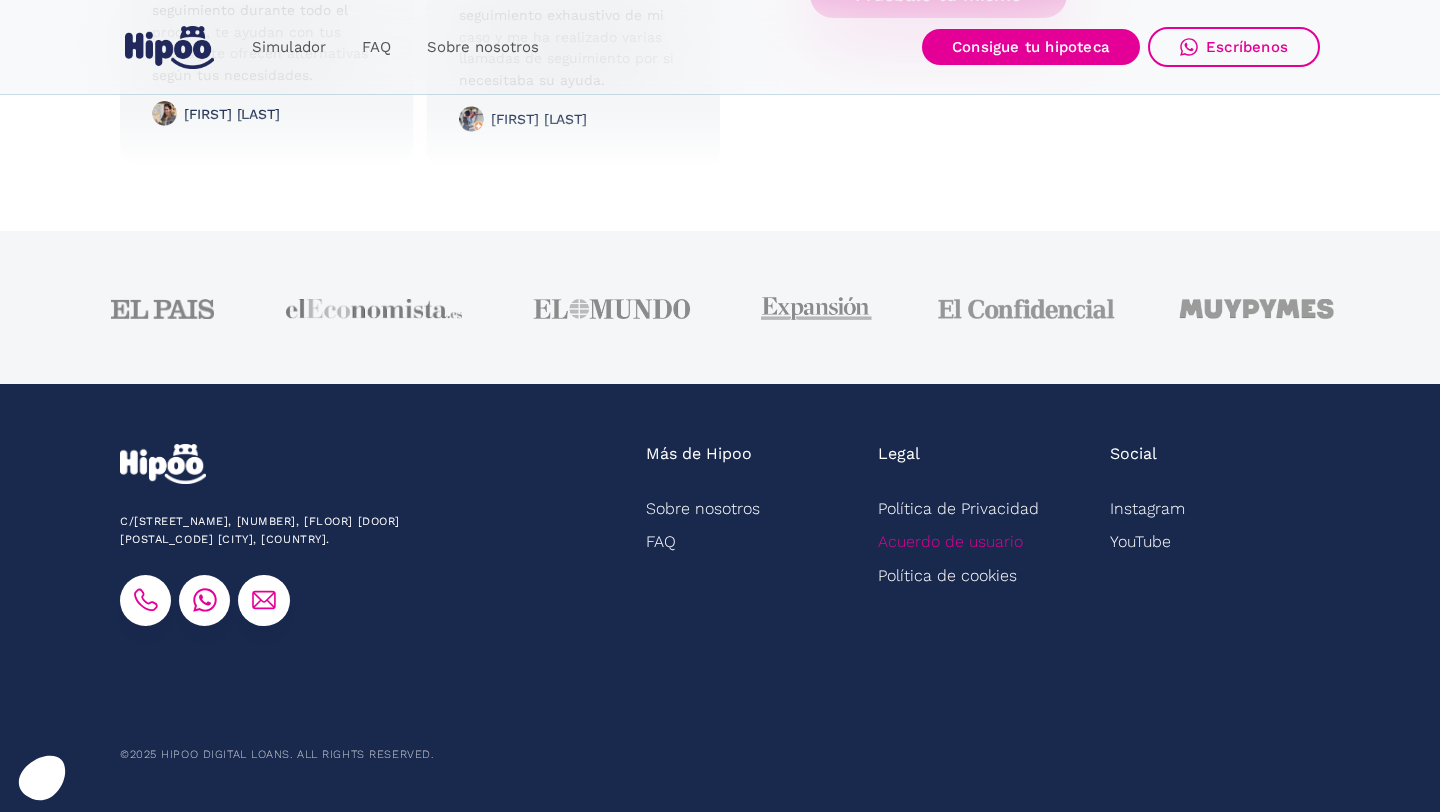 click on "Acuerdo de usuario" at bounding box center (950, 541) 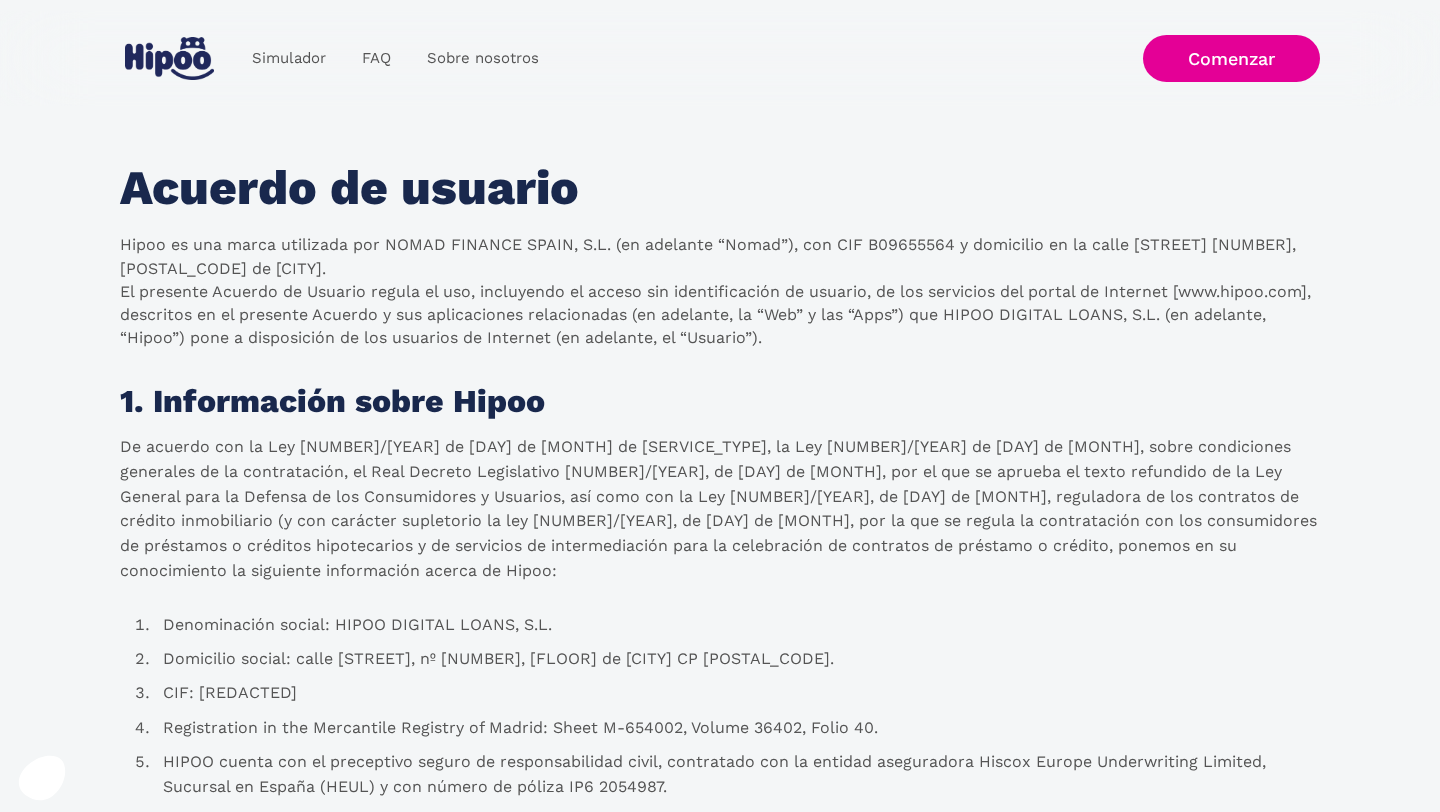 scroll, scrollTop: 0, scrollLeft: 0, axis: both 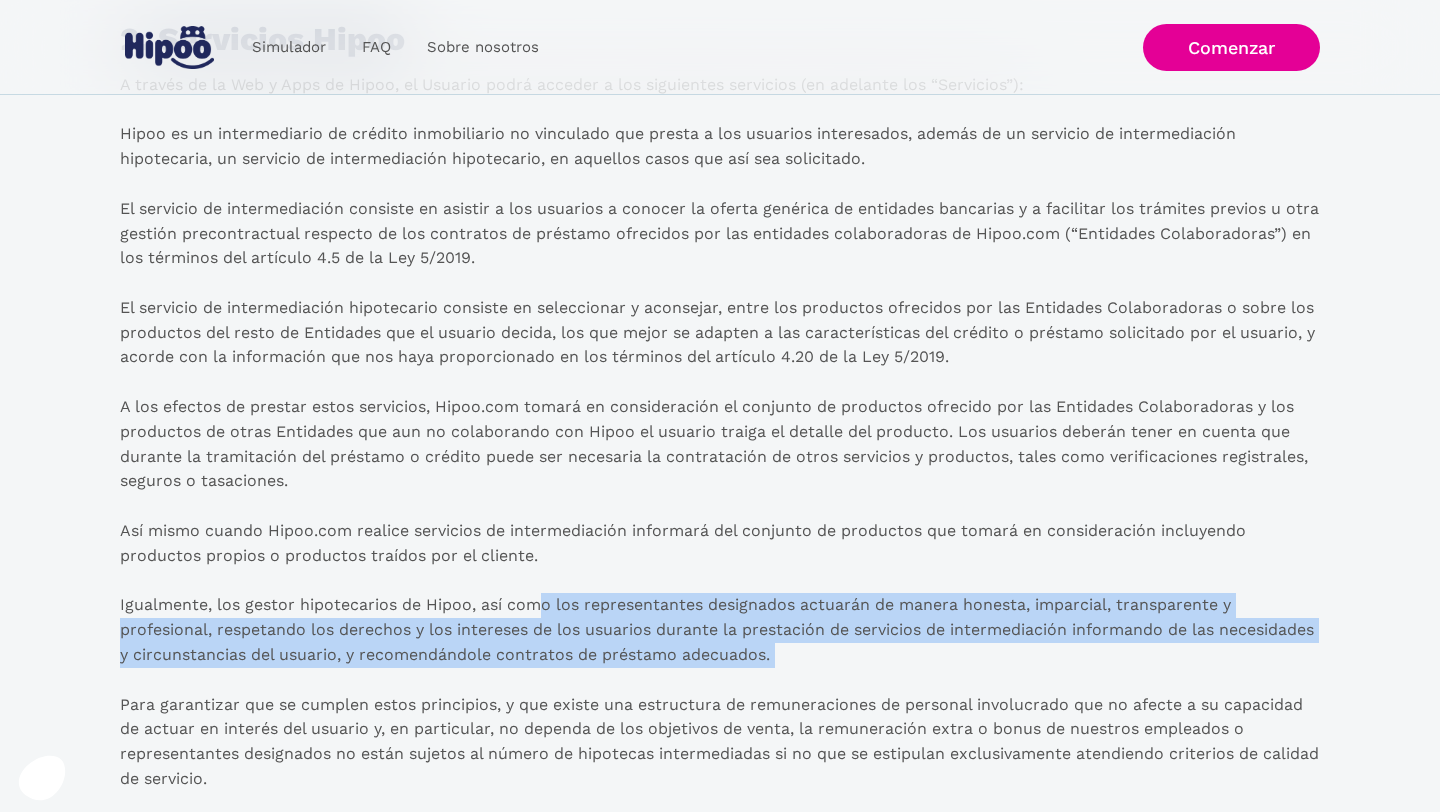 drag, startPoint x: 543, startPoint y: 605, endPoint x: 602, endPoint y: 671, distance: 88.52683 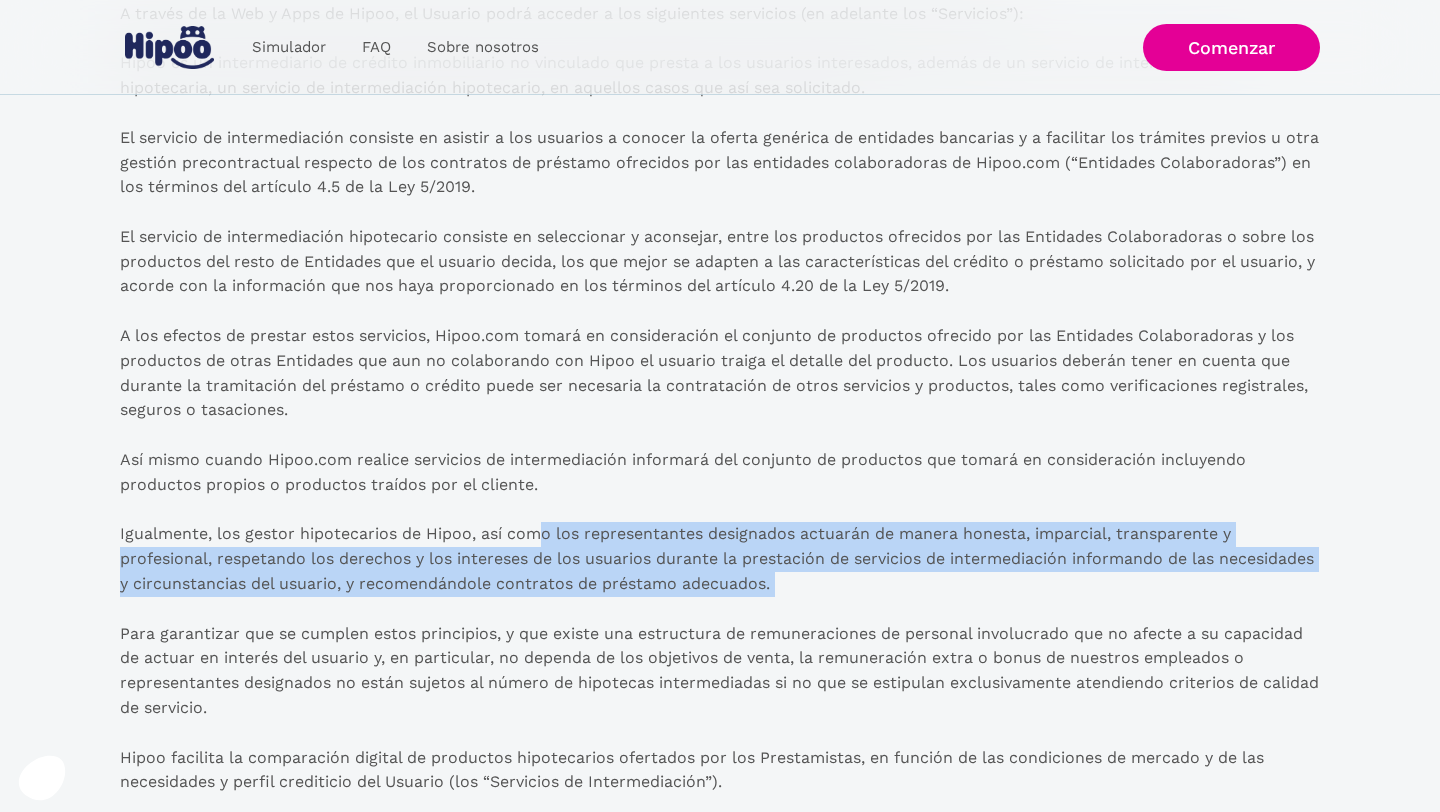 scroll, scrollTop: 972, scrollLeft: 0, axis: vertical 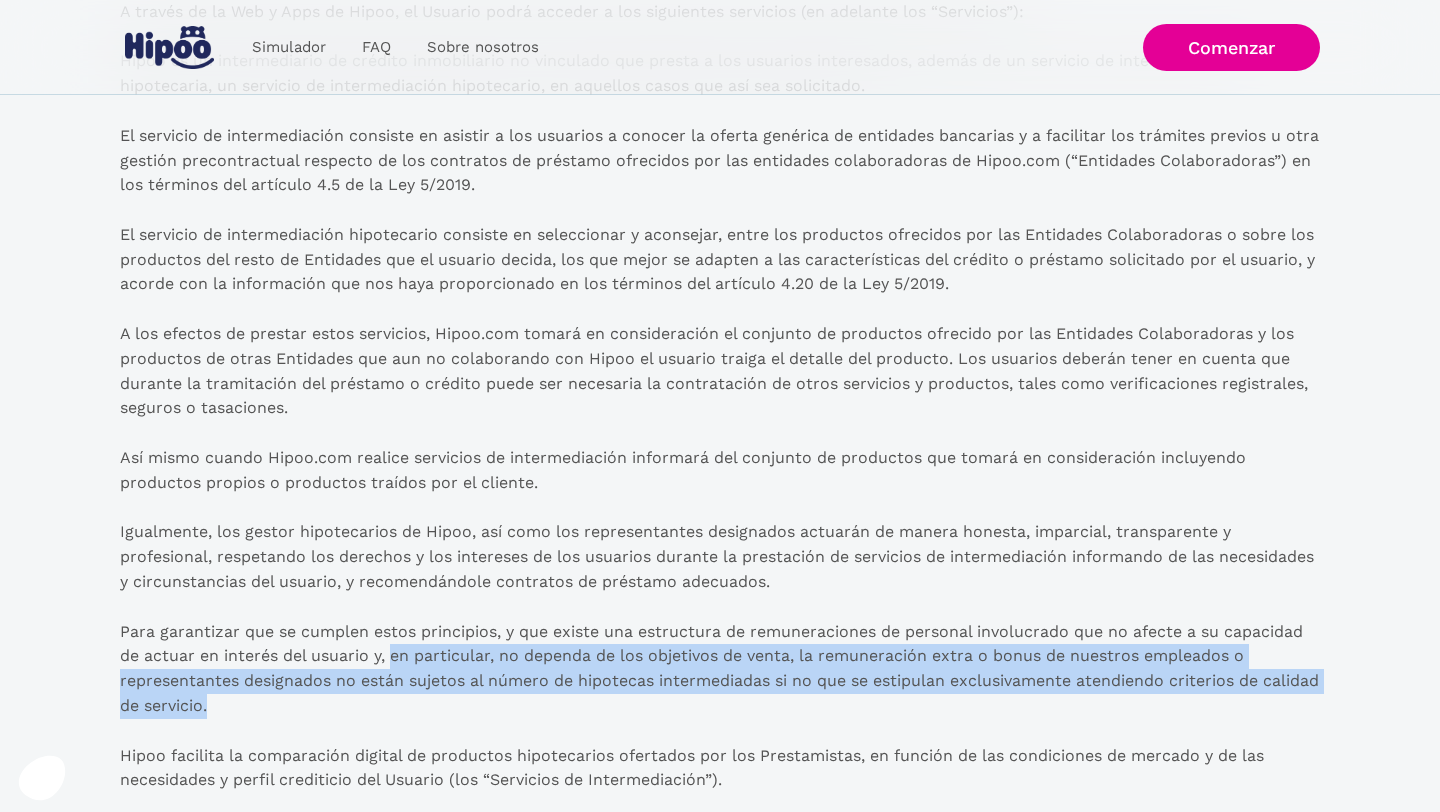 drag, startPoint x: 393, startPoint y: 652, endPoint x: 465, endPoint y: 704, distance: 88.814415 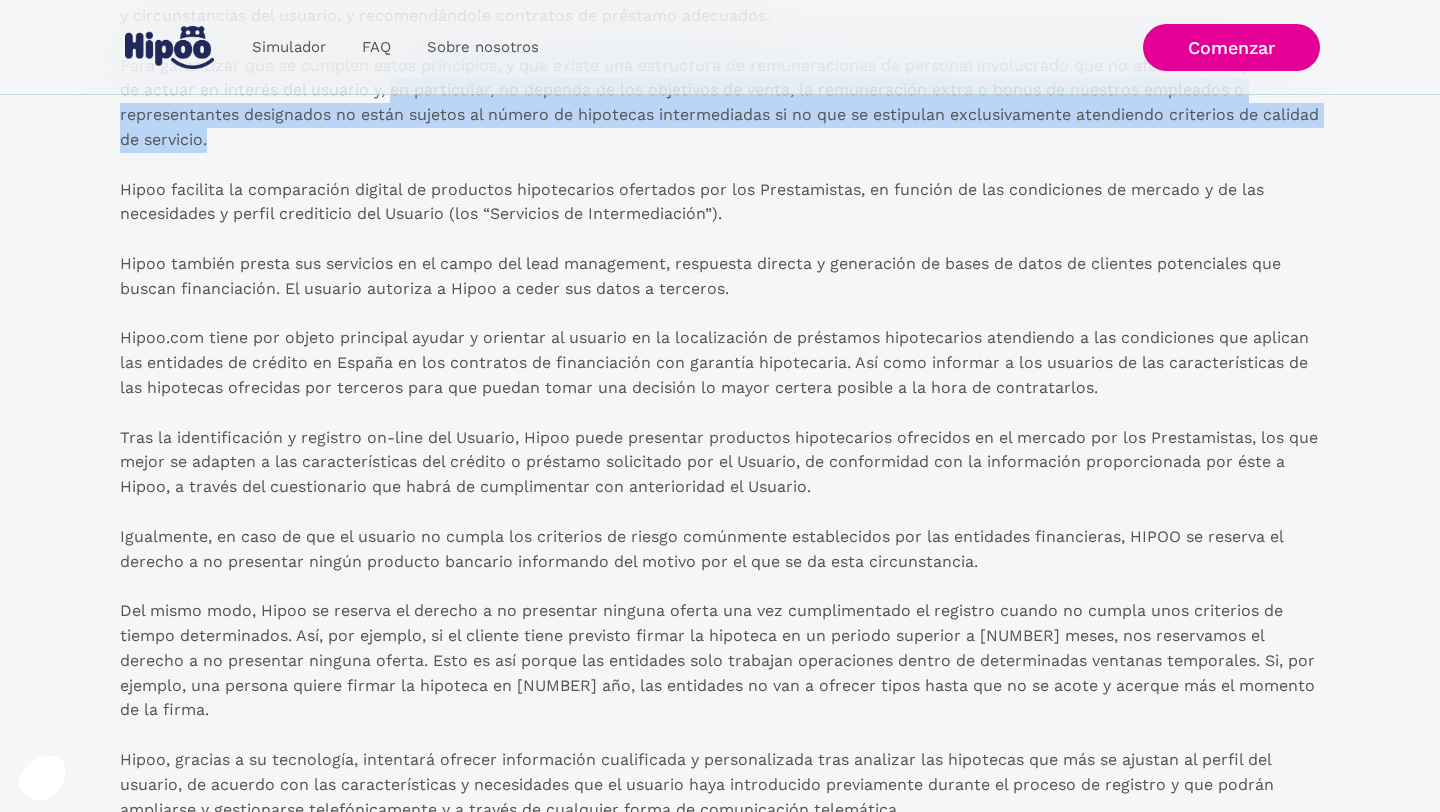 scroll, scrollTop: 1535, scrollLeft: 0, axis: vertical 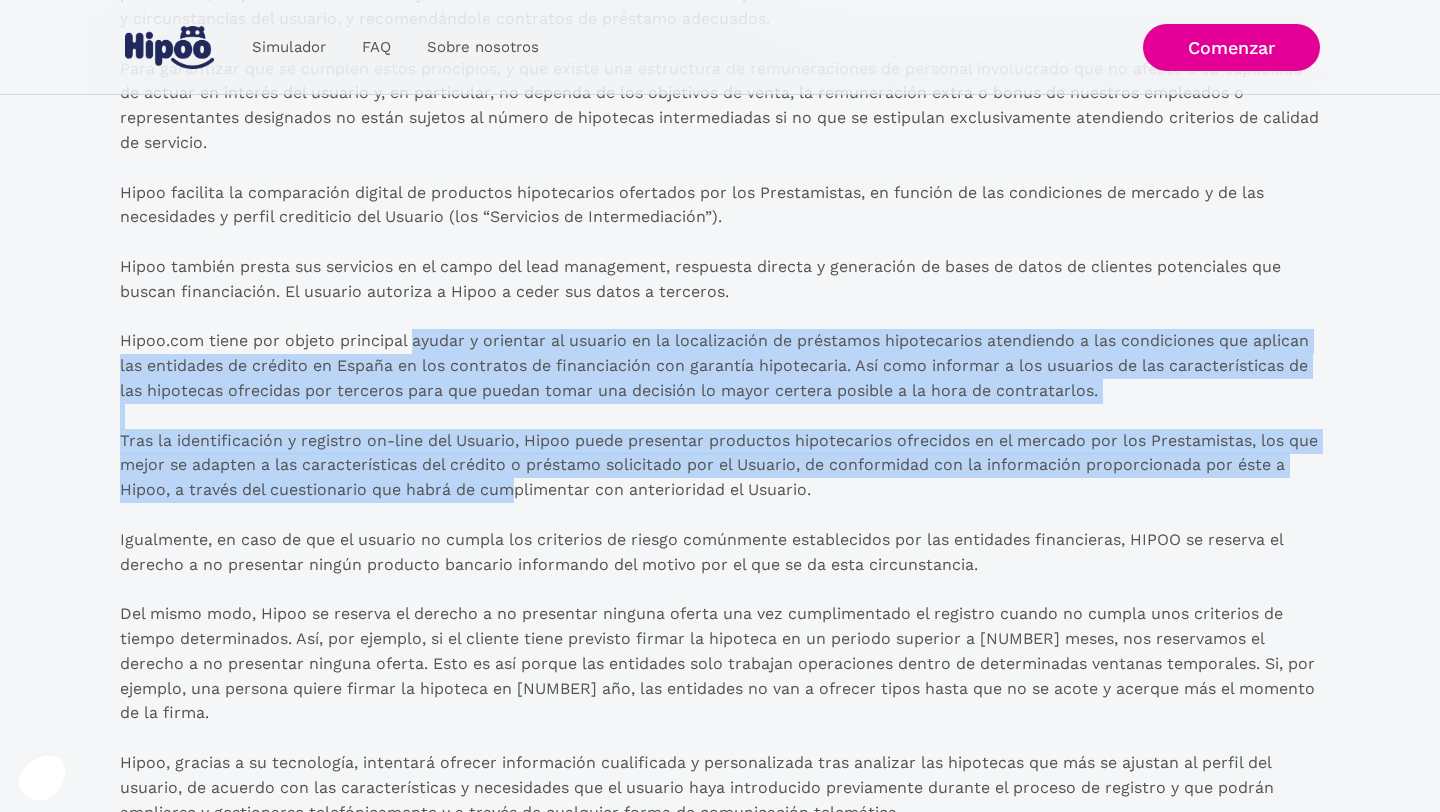drag, startPoint x: 414, startPoint y: 343, endPoint x: 518, endPoint y: 482, distance: 173.60011 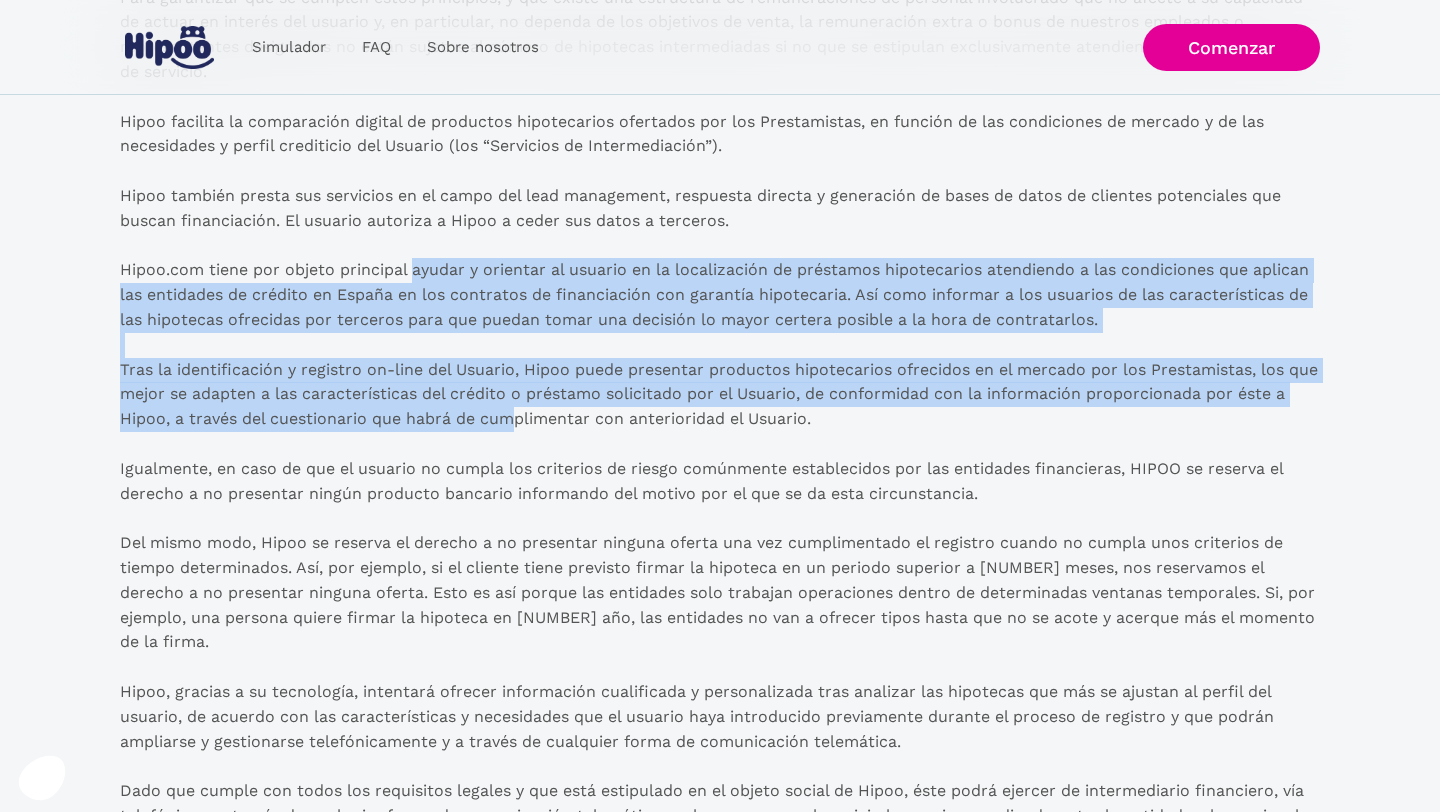 scroll, scrollTop: 1607, scrollLeft: 0, axis: vertical 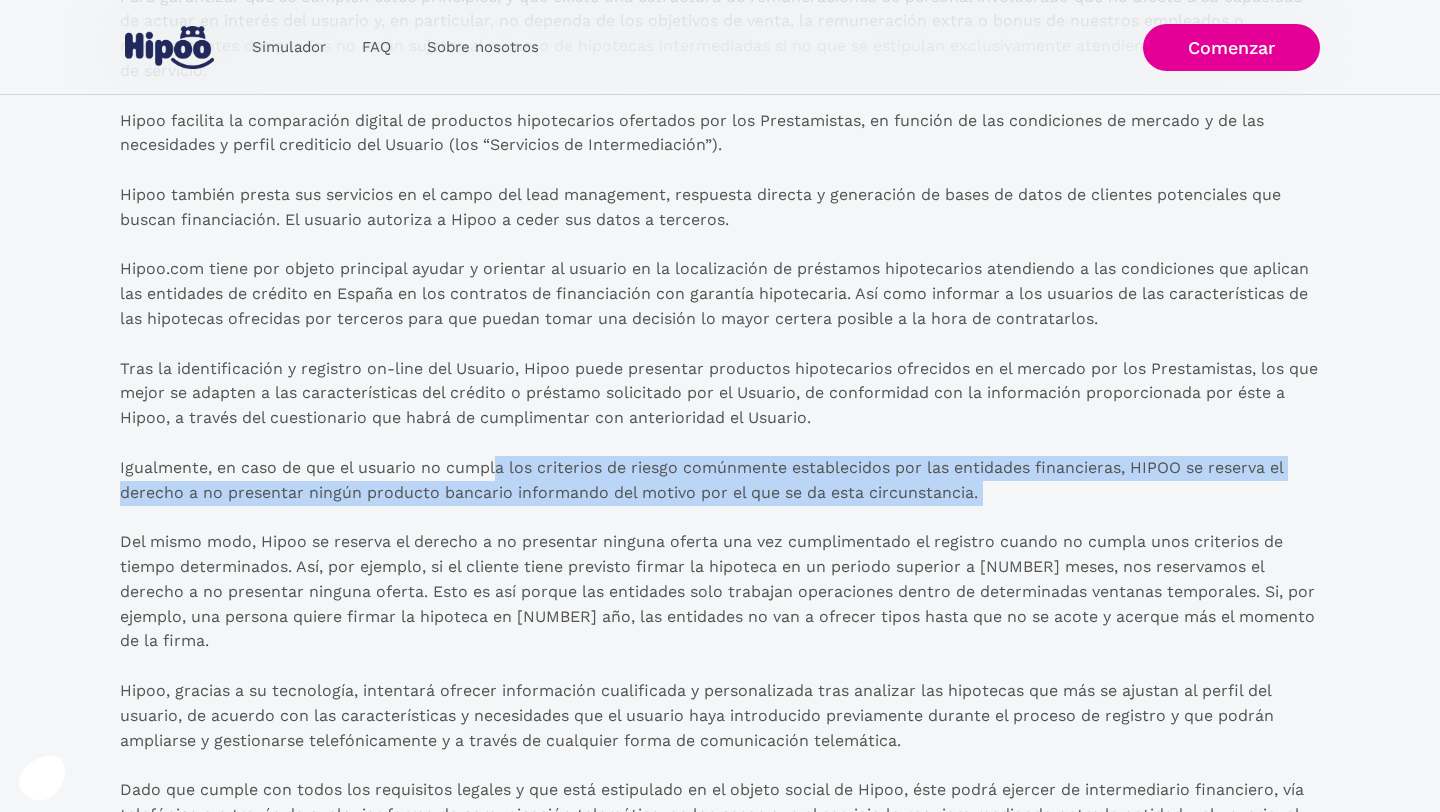 drag, startPoint x: 502, startPoint y: 470, endPoint x: 551, endPoint y: 511, distance: 63.89053 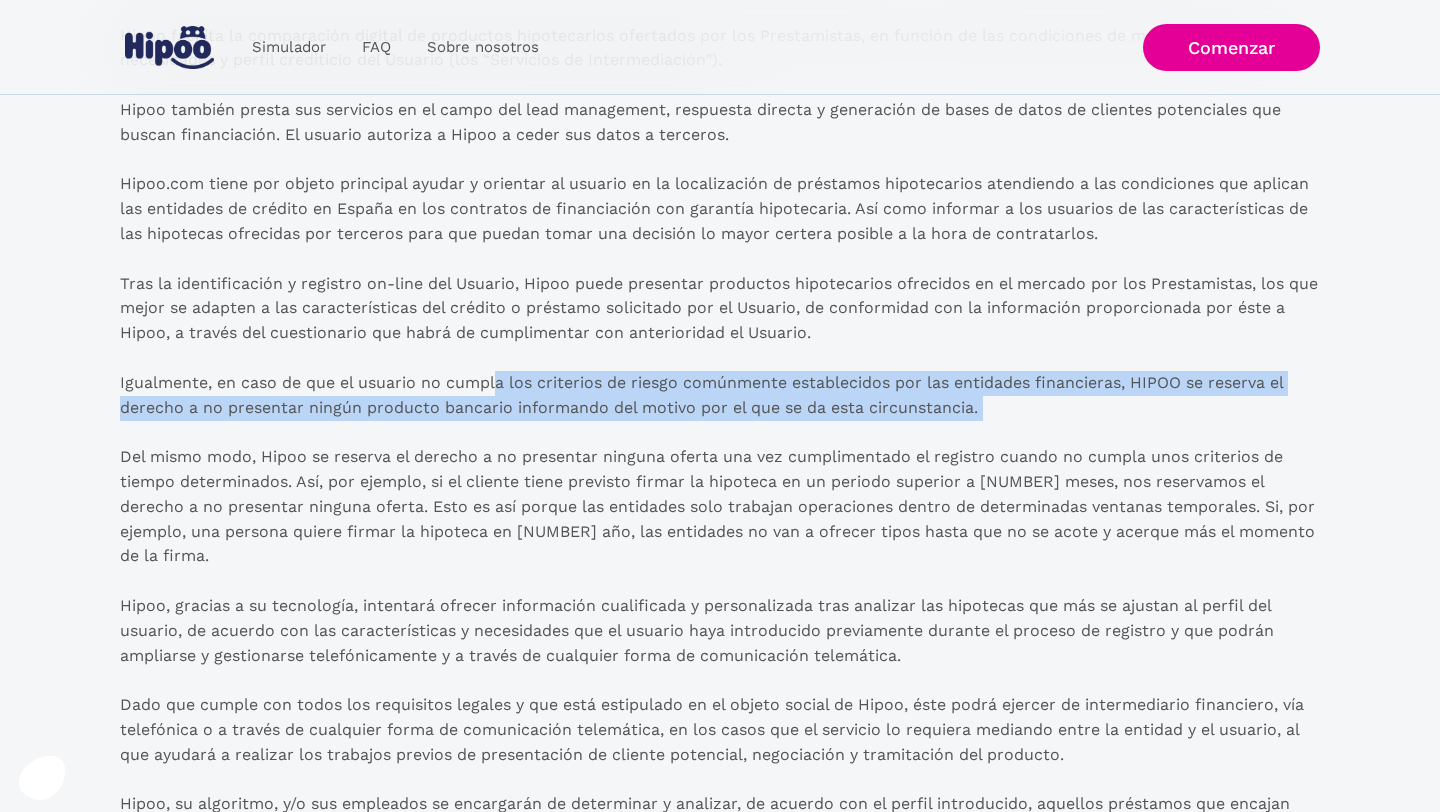 scroll, scrollTop: 1715, scrollLeft: 0, axis: vertical 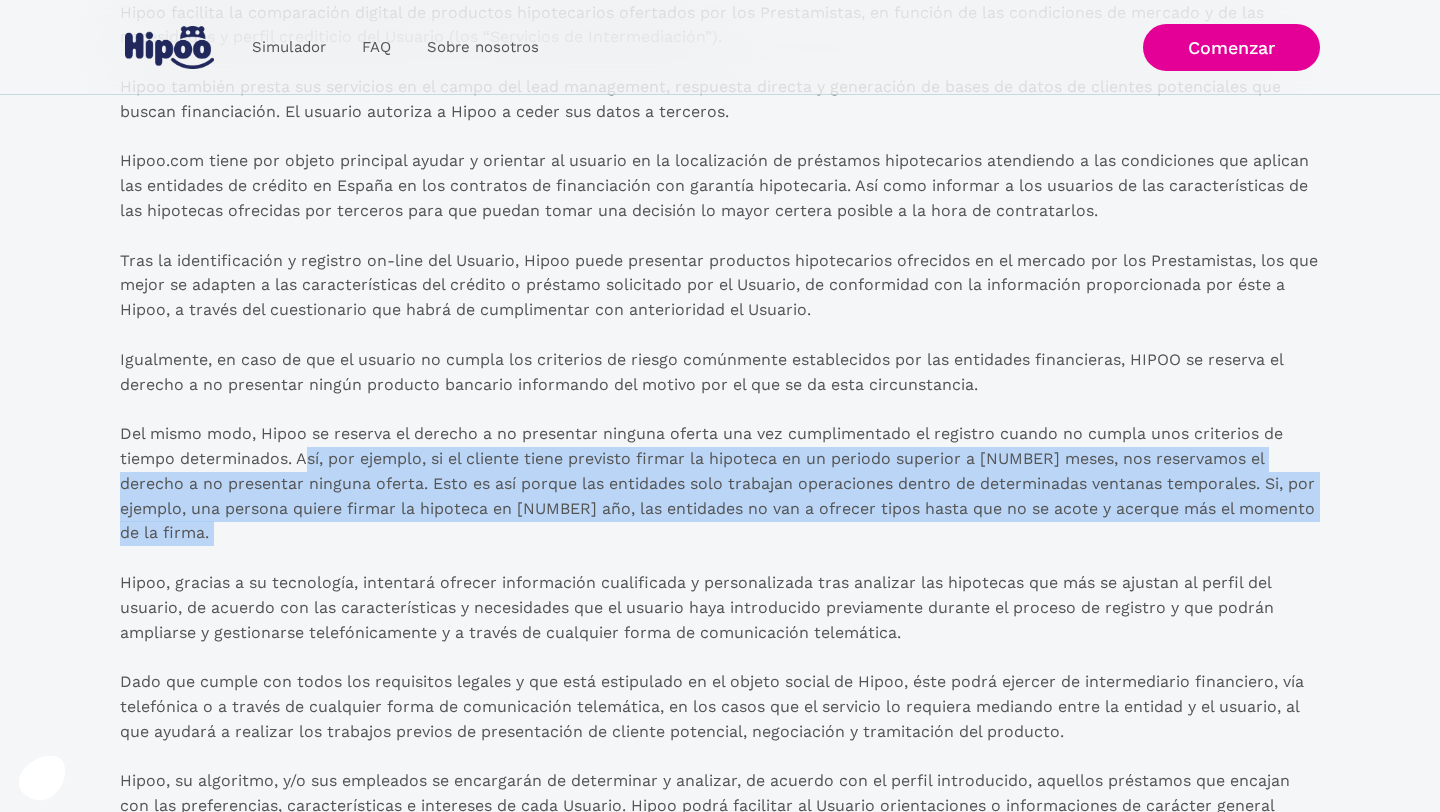 drag, startPoint x: 307, startPoint y: 452, endPoint x: 360, endPoint y: 541, distance: 103.58572 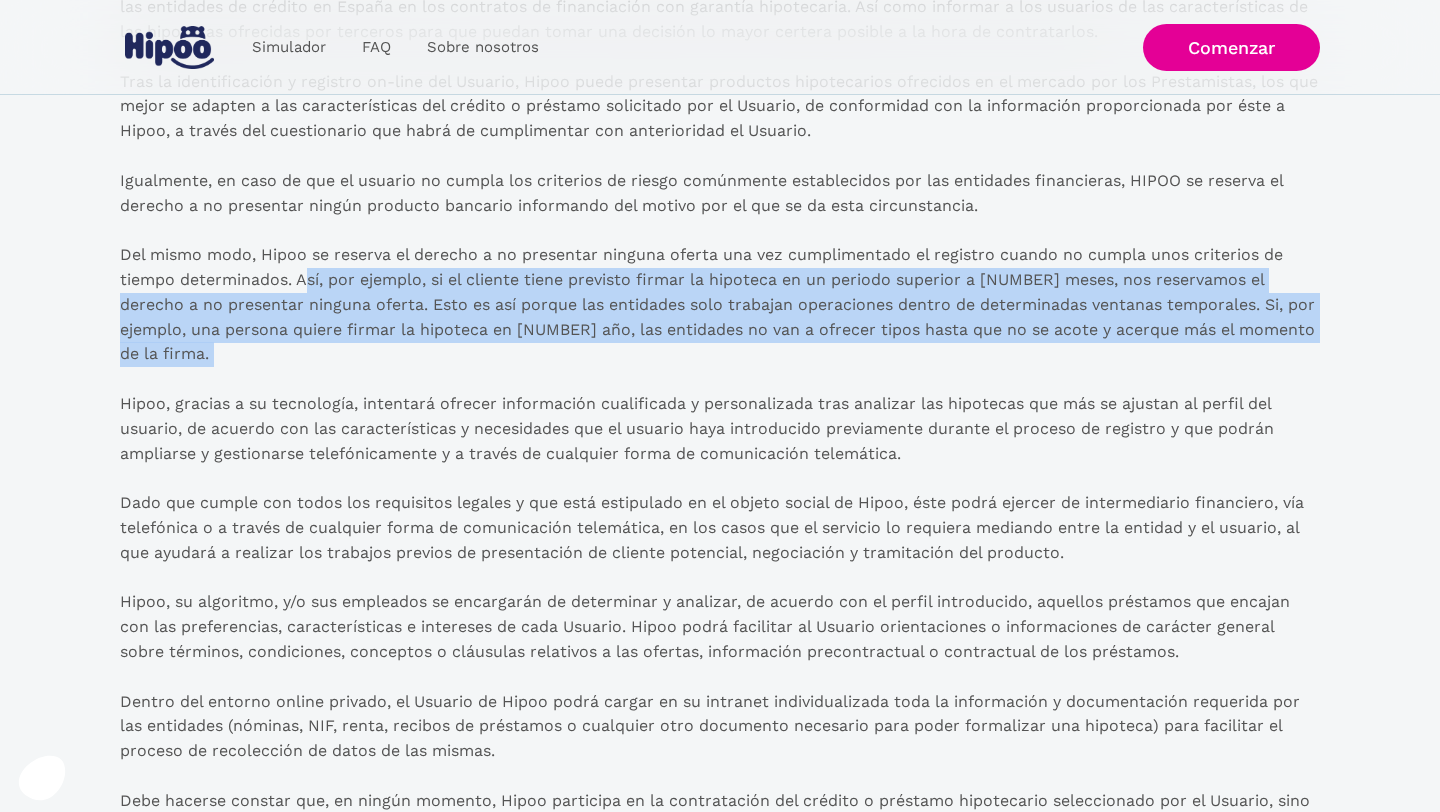 scroll, scrollTop: 1892, scrollLeft: 0, axis: vertical 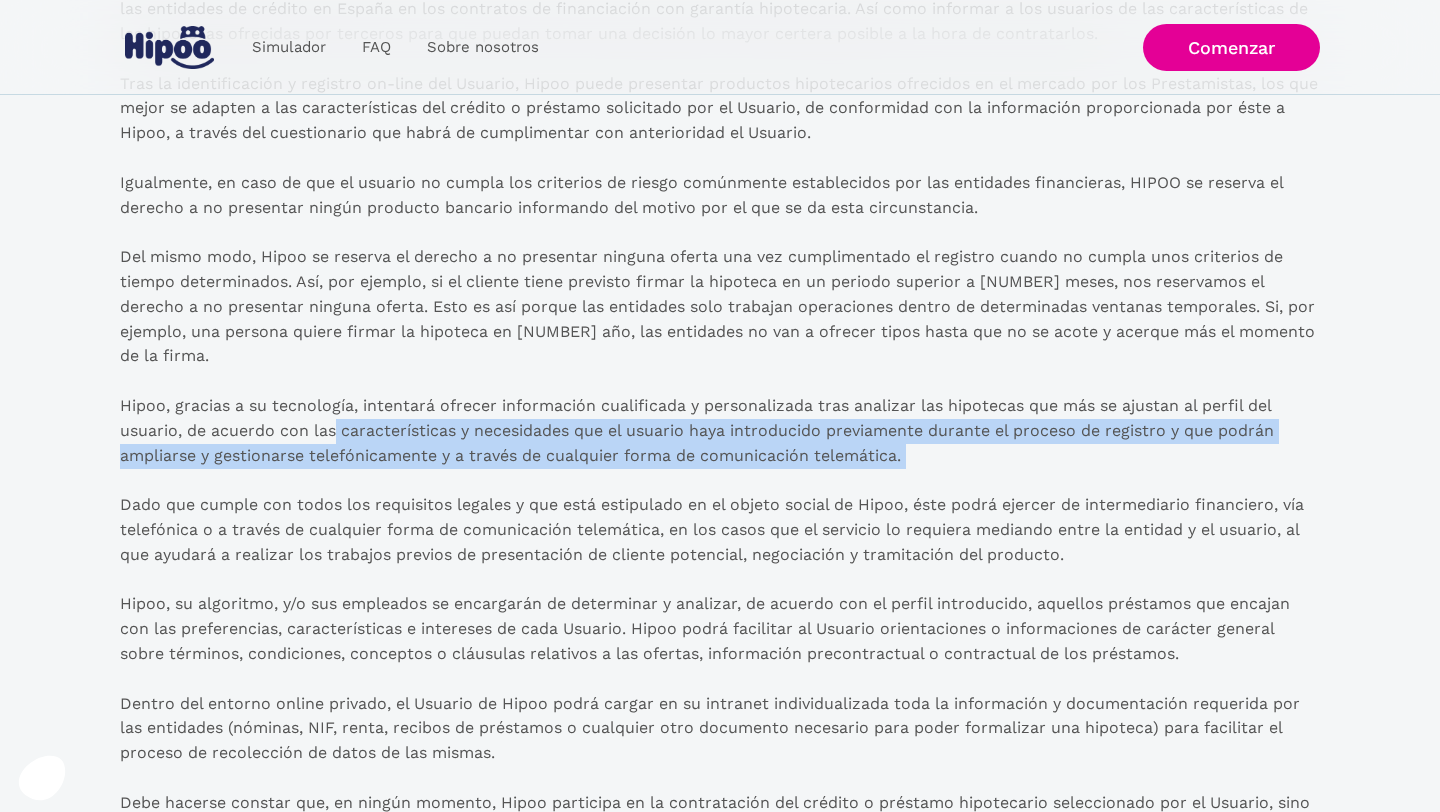 drag, startPoint x: 333, startPoint y: 397, endPoint x: 376, endPoint y: 453, distance: 70.60453 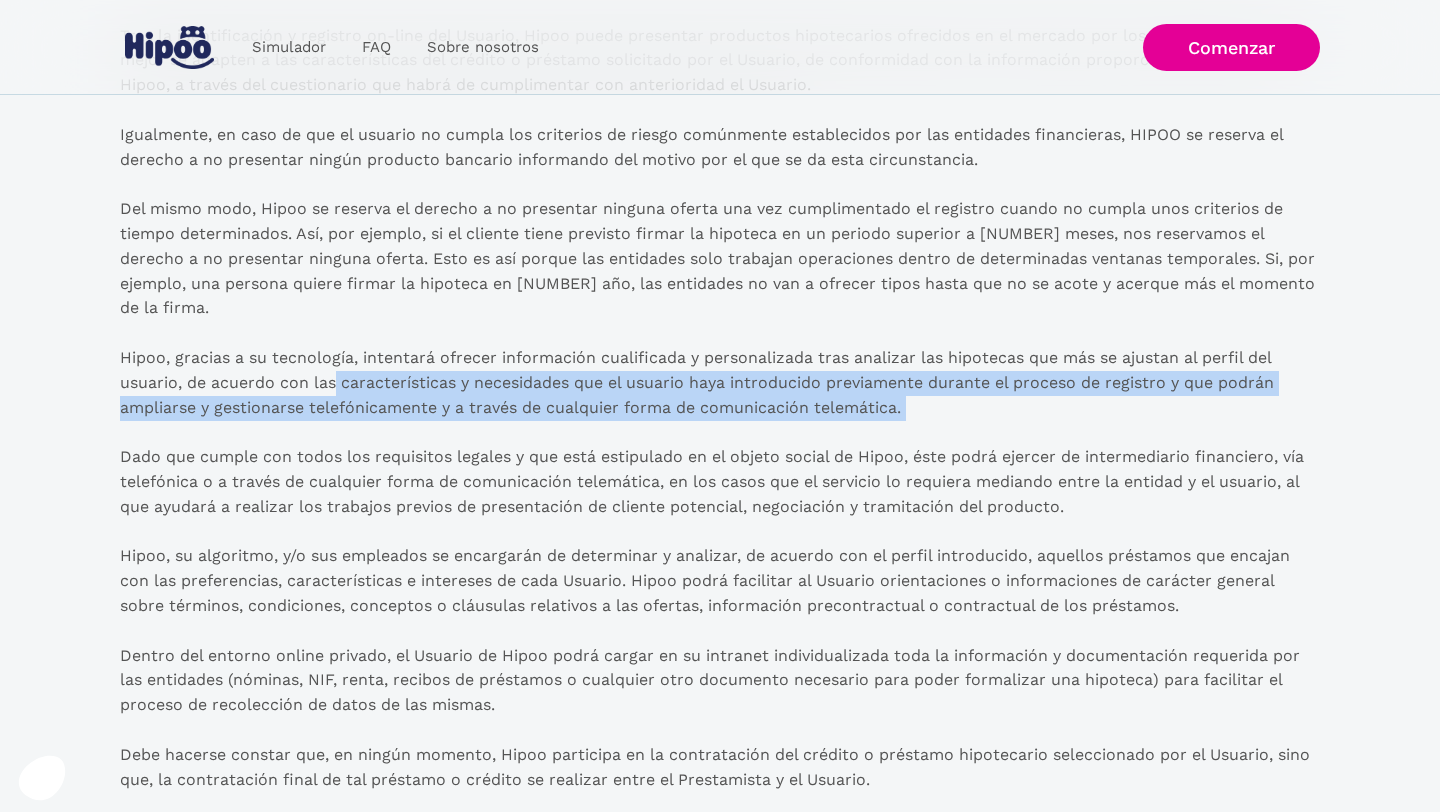 scroll, scrollTop: 1941, scrollLeft: 0, axis: vertical 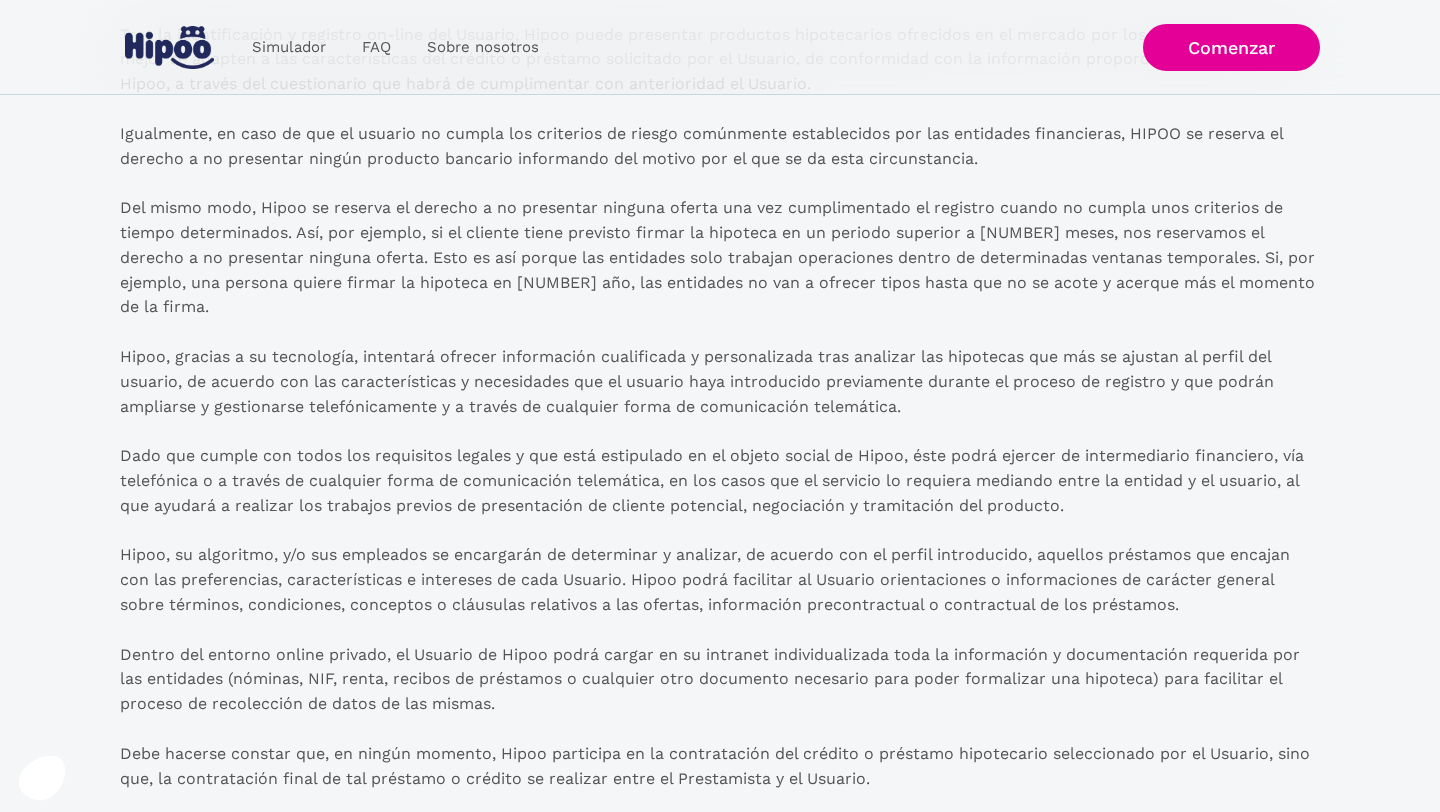 drag, startPoint x: 125, startPoint y: 427, endPoint x: 192, endPoint y: 474, distance: 81.84131 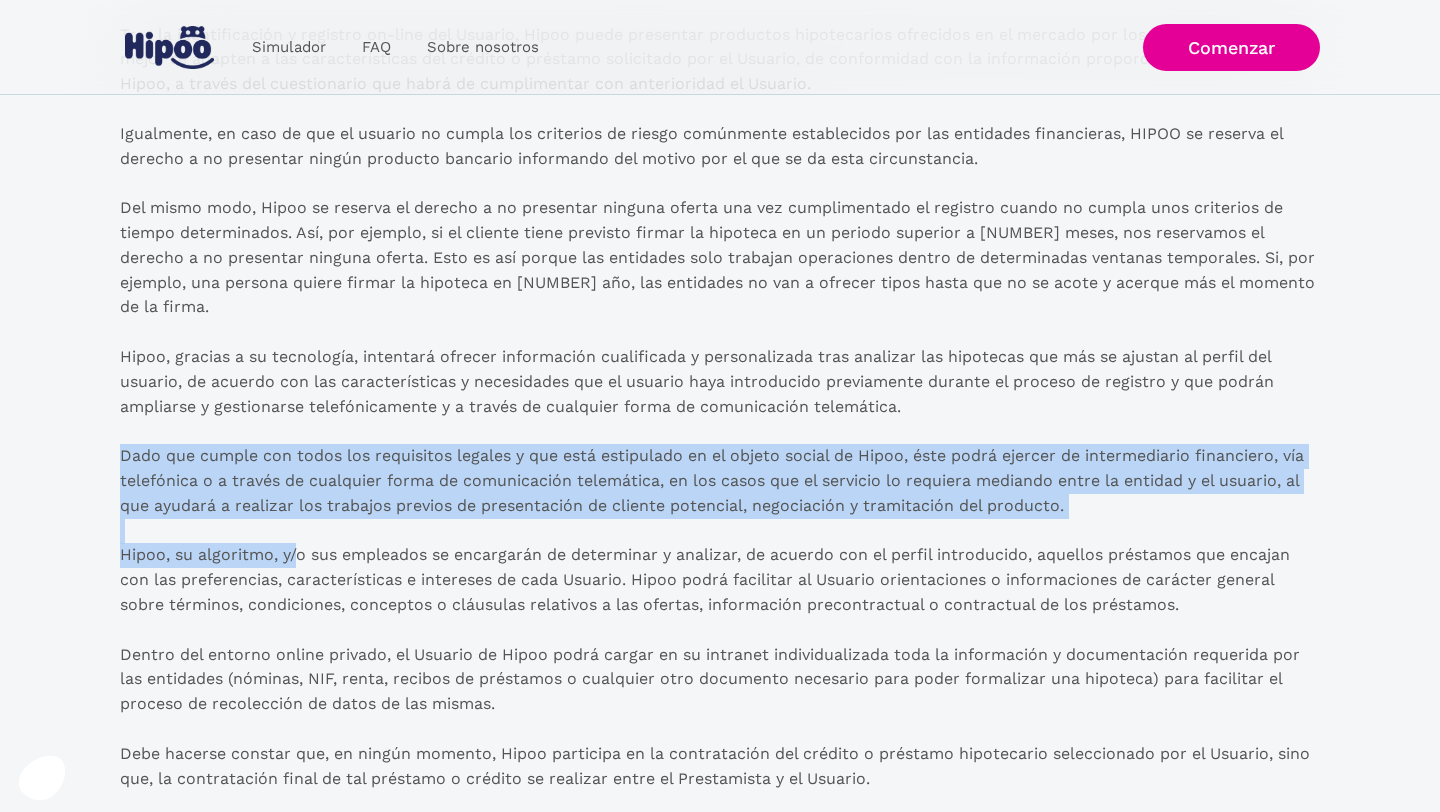 drag, startPoint x: 124, startPoint y: 436, endPoint x: 300, endPoint y: 524, distance: 196.77399 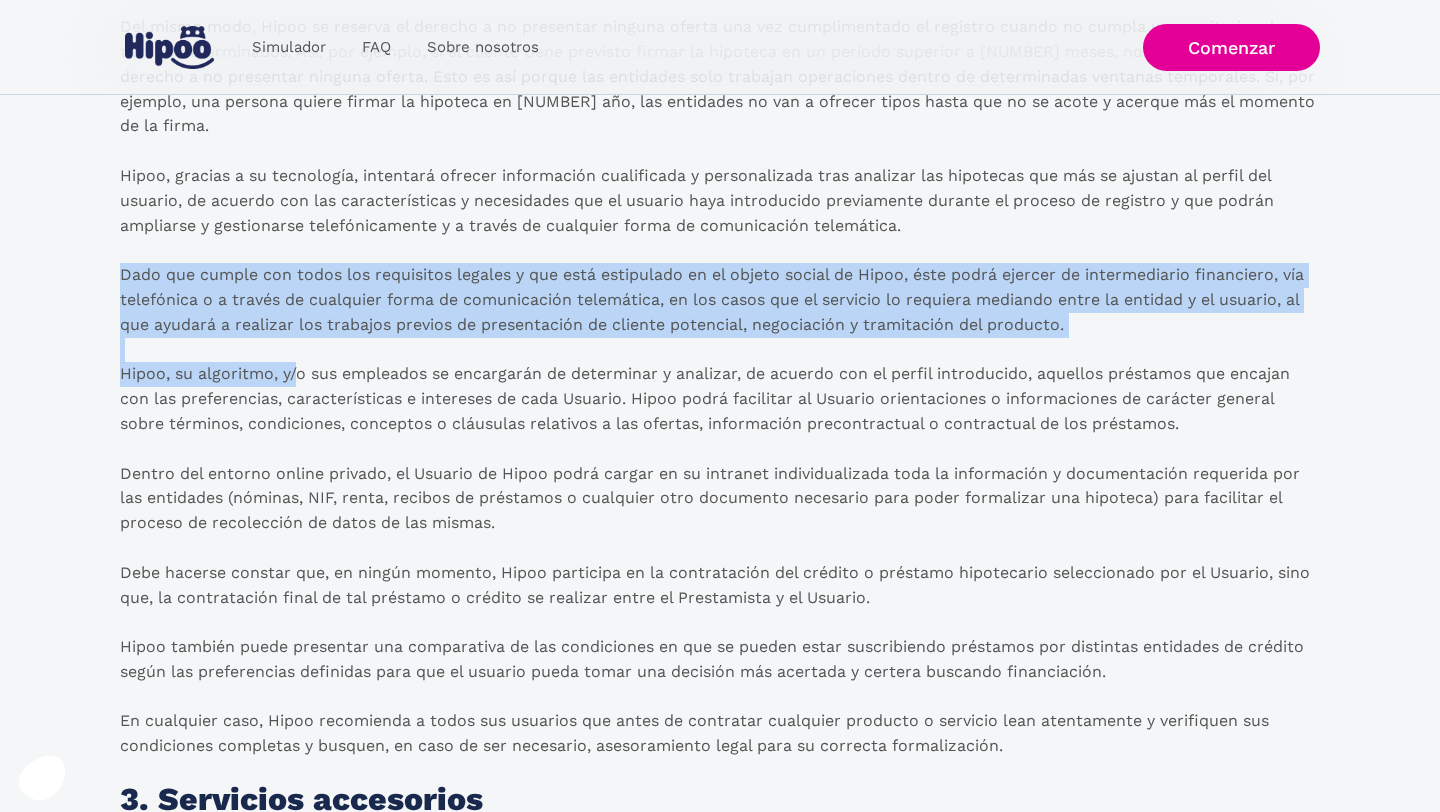 scroll, scrollTop: 2123, scrollLeft: 0, axis: vertical 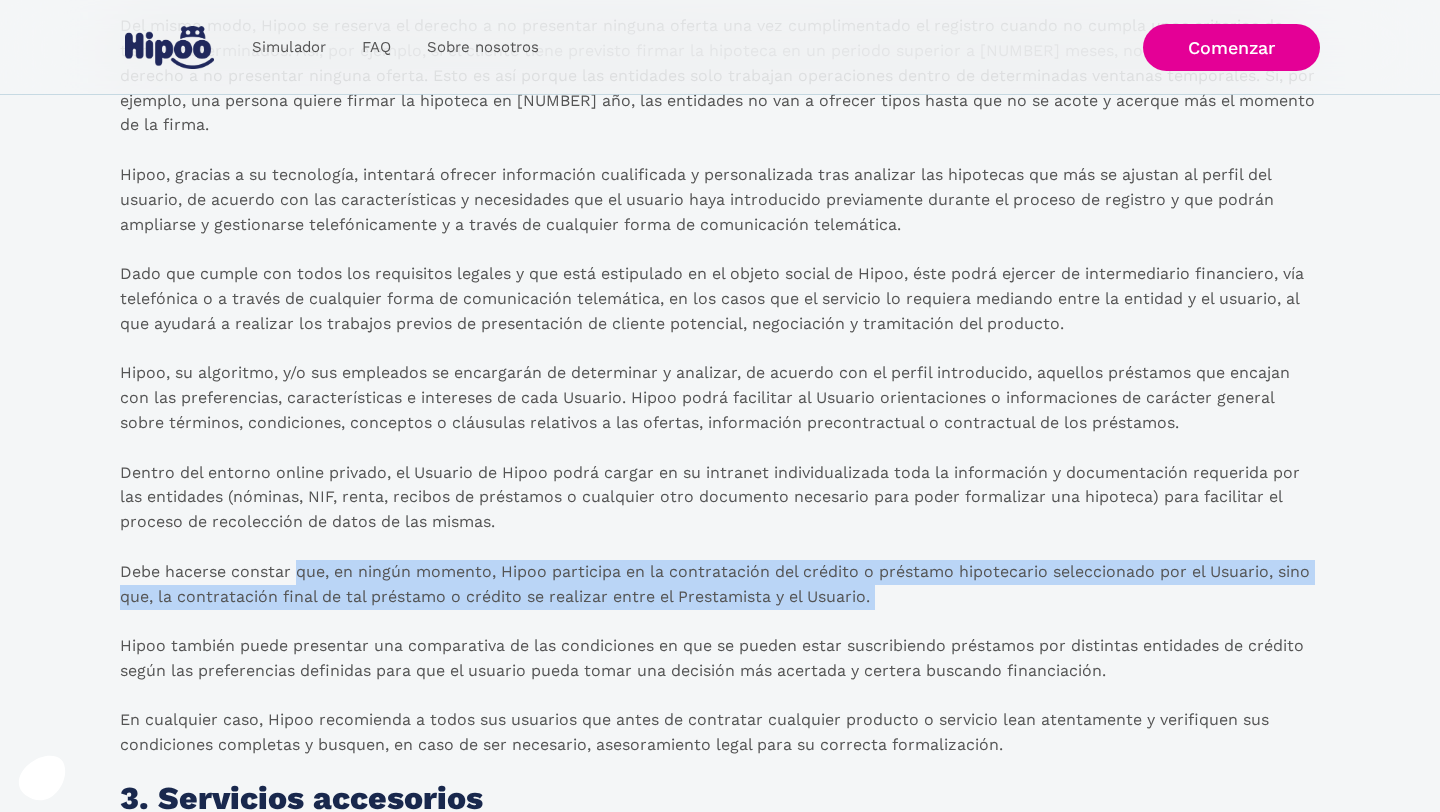drag, startPoint x: 297, startPoint y: 545, endPoint x: 330, endPoint y: 585, distance: 51.855568 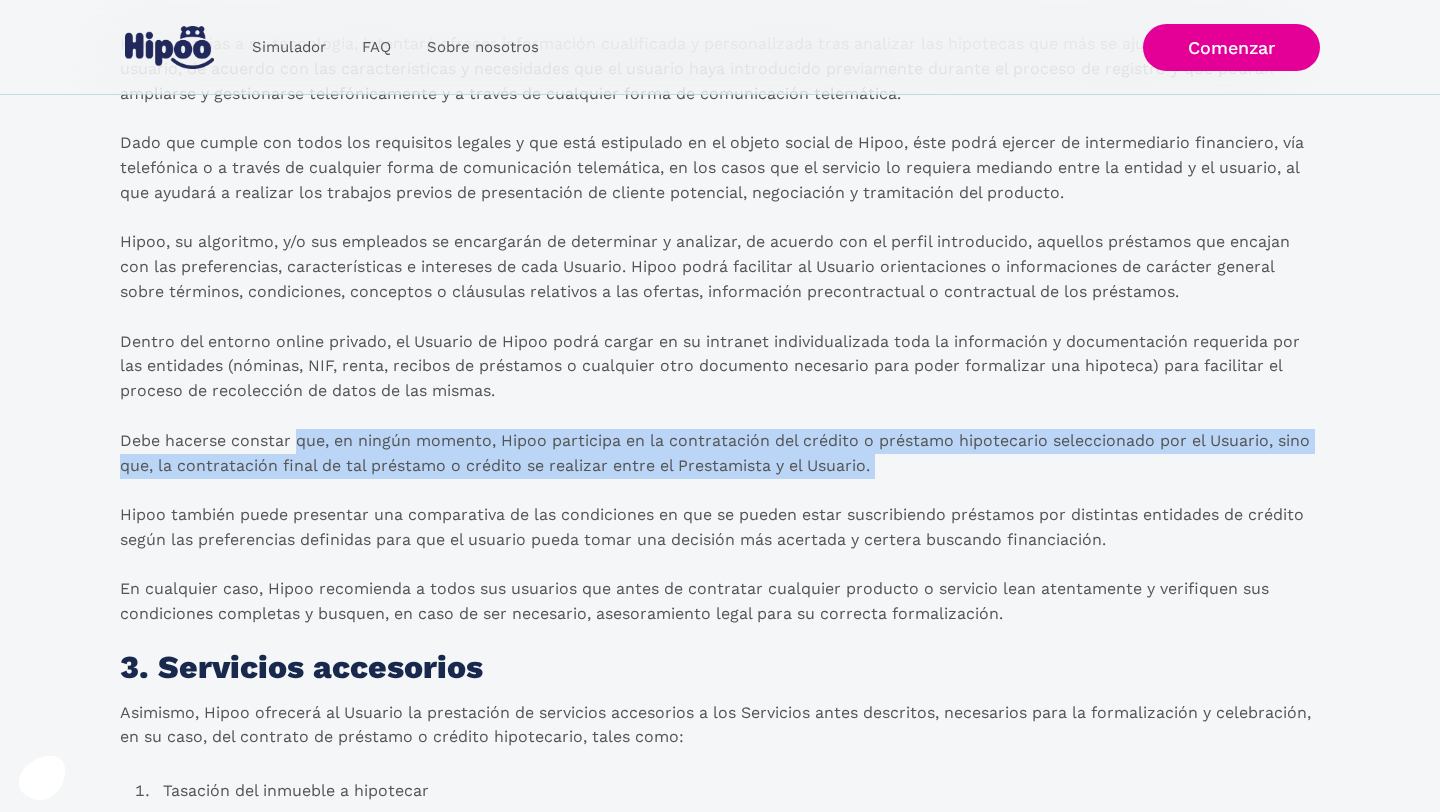 scroll, scrollTop: 2257, scrollLeft: 0, axis: vertical 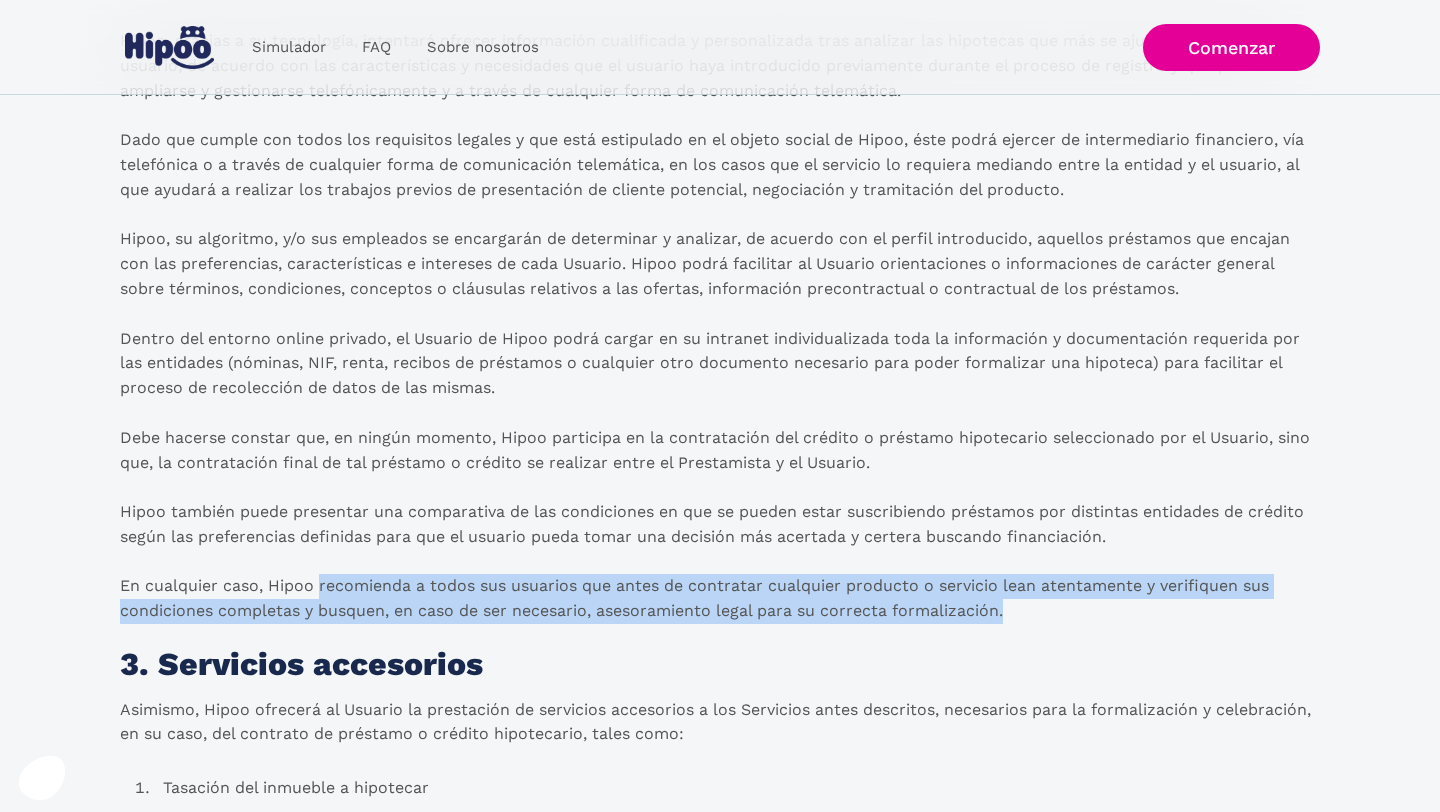 drag, startPoint x: 319, startPoint y: 563, endPoint x: 333, endPoint y: 605, distance: 44.27189 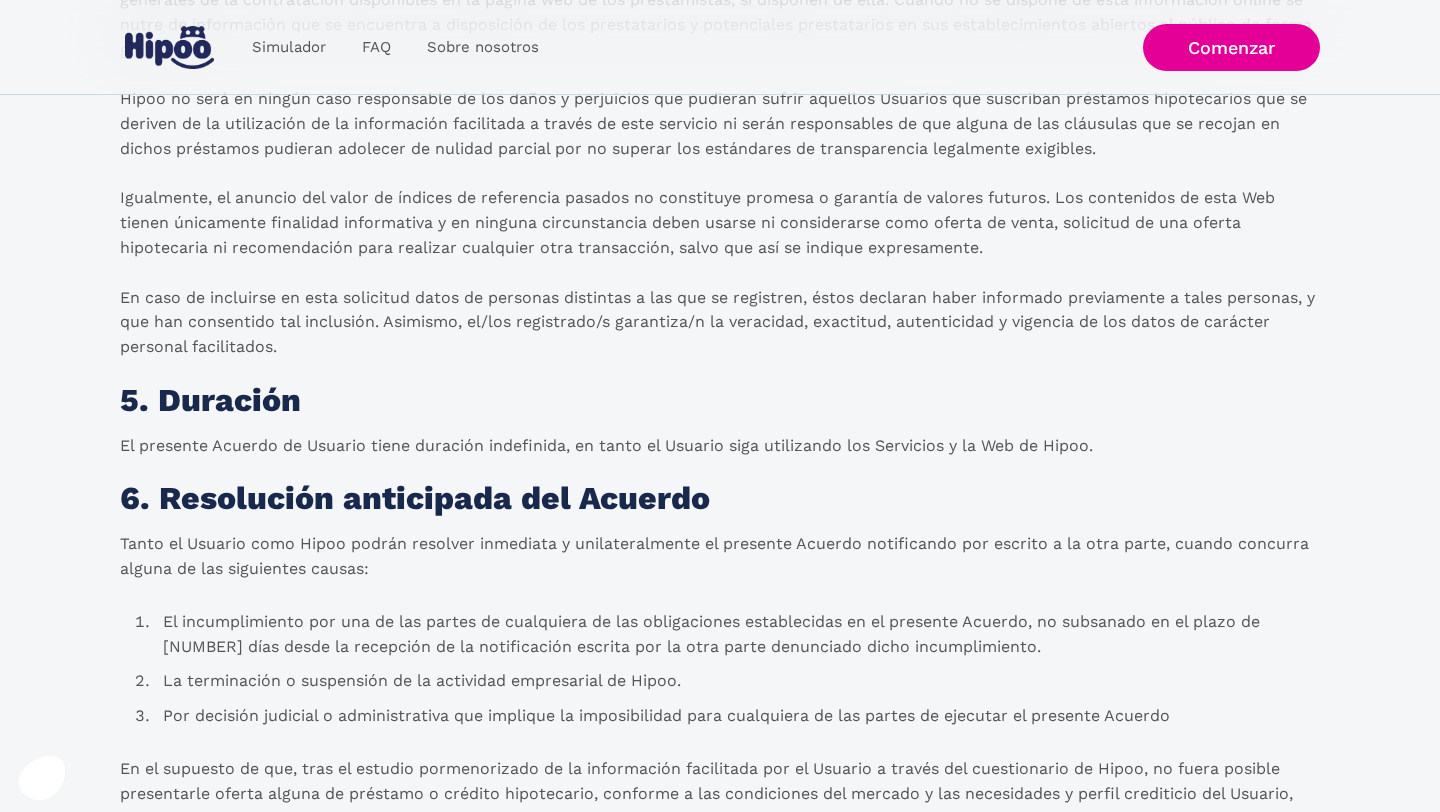scroll, scrollTop: 3716, scrollLeft: 0, axis: vertical 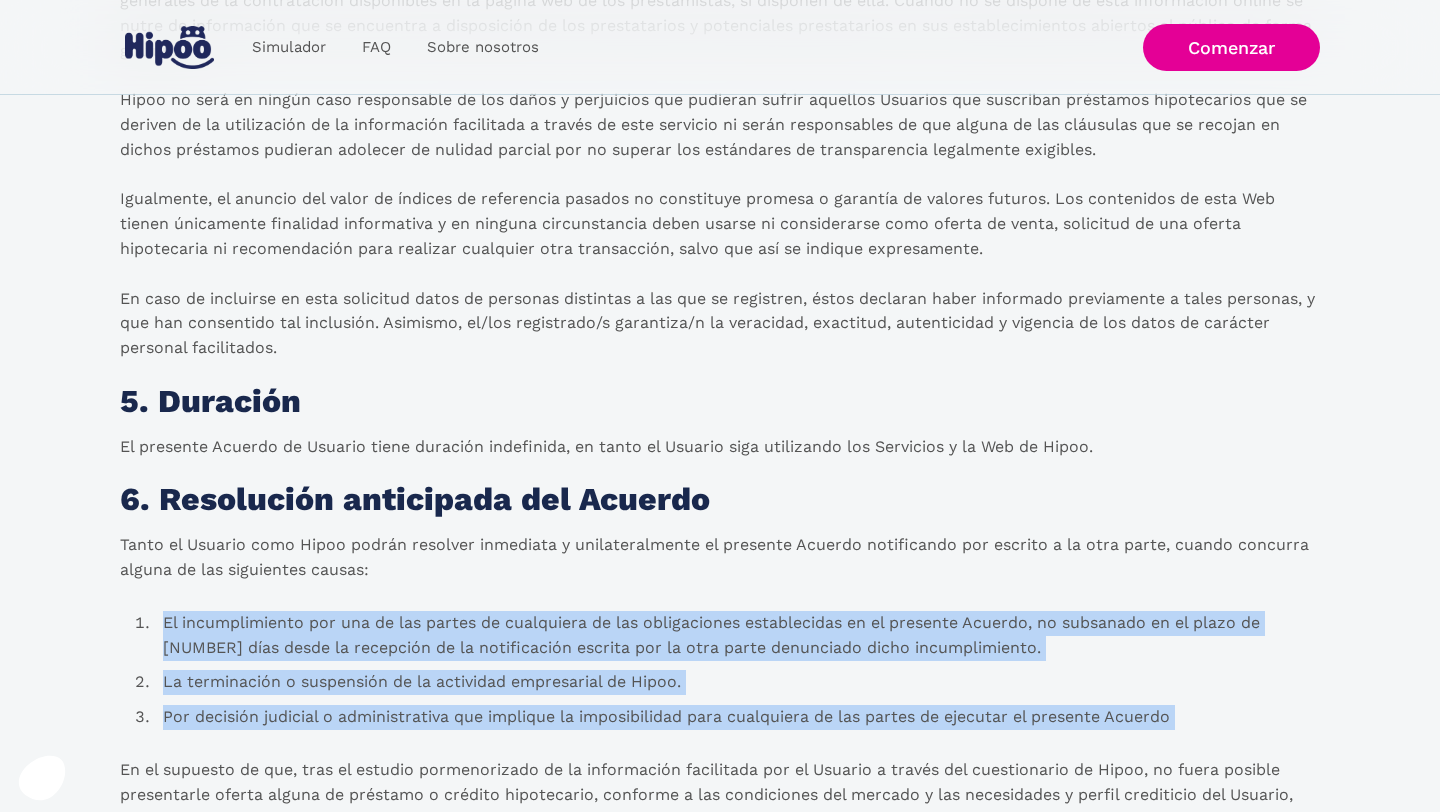 drag, startPoint x: 166, startPoint y: 596, endPoint x: 241, endPoint y: 724, distance: 148.35431 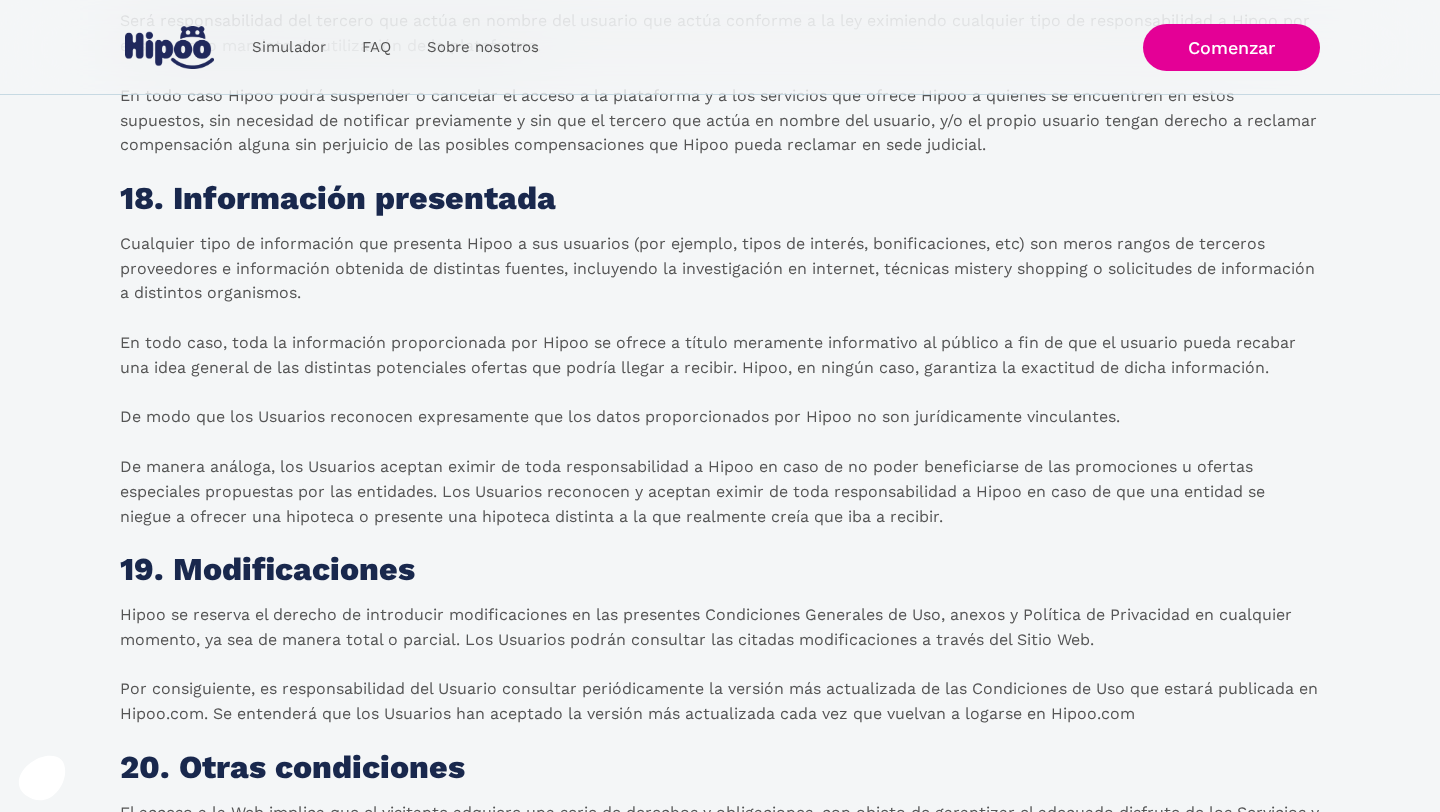 scroll, scrollTop: 8989, scrollLeft: 0, axis: vertical 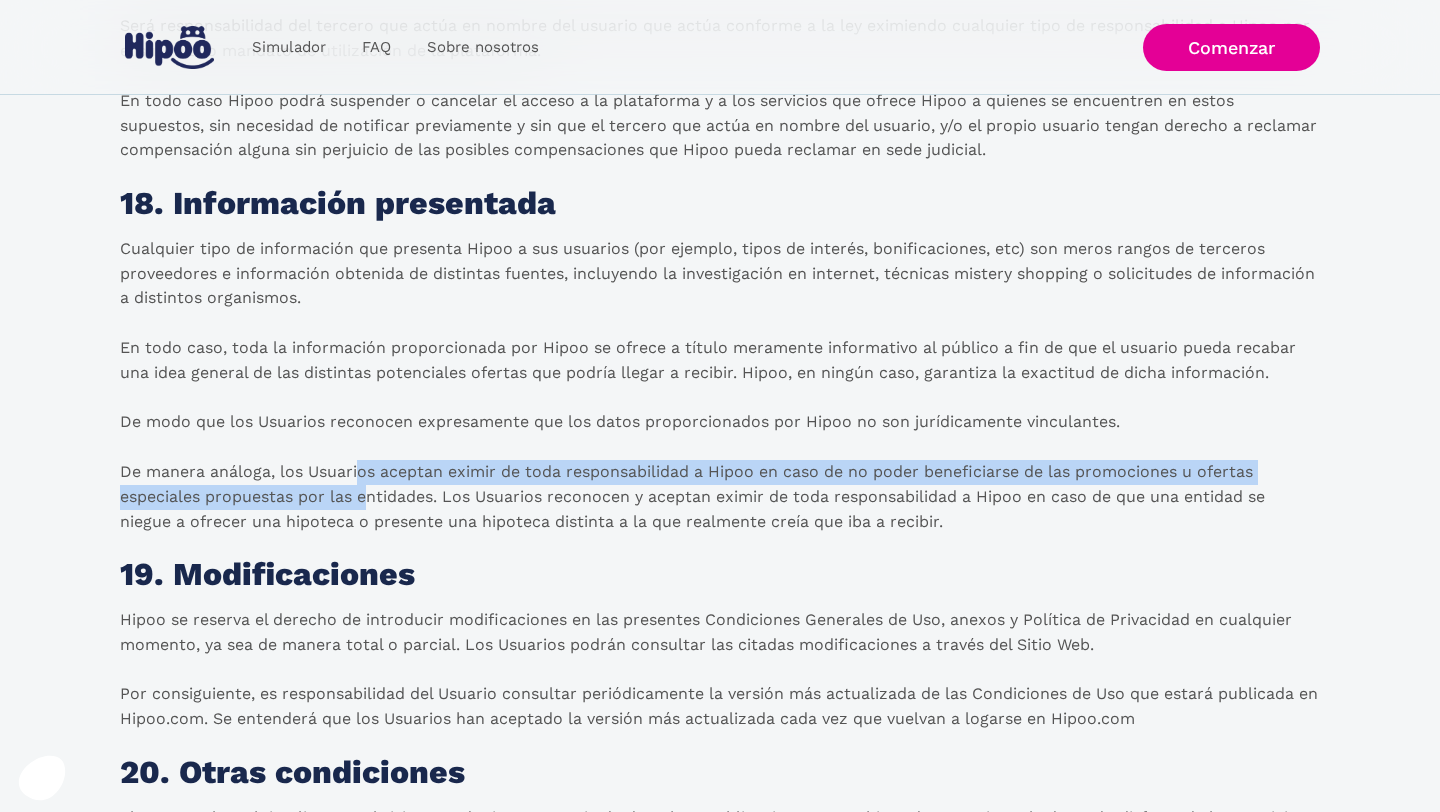 drag, startPoint x: 355, startPoint y: 476, endPoint x: 365, endPoint y: 499, distance: 25.079872 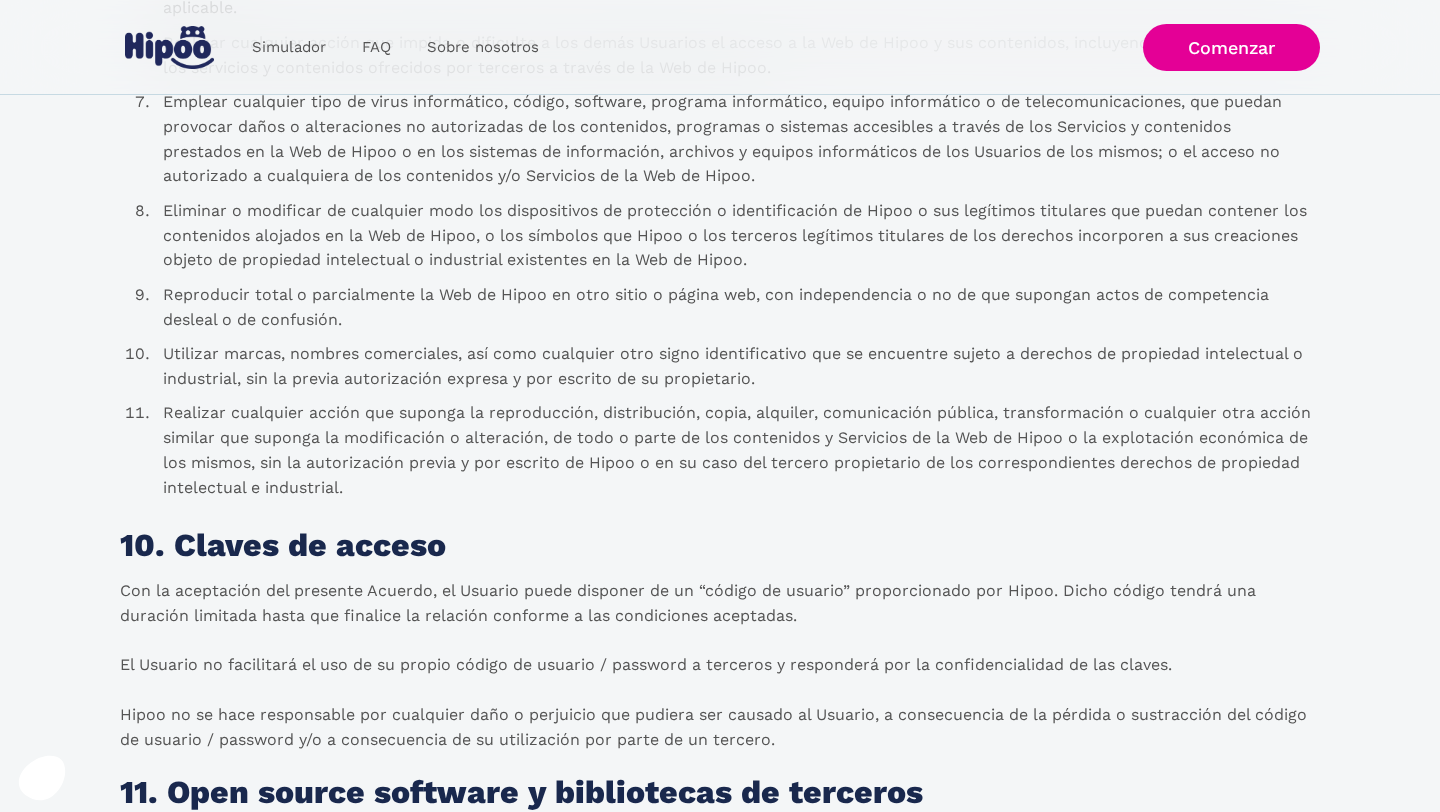 scroll, scrollTop: 5947, scrollLeft: 0, axis: vertical 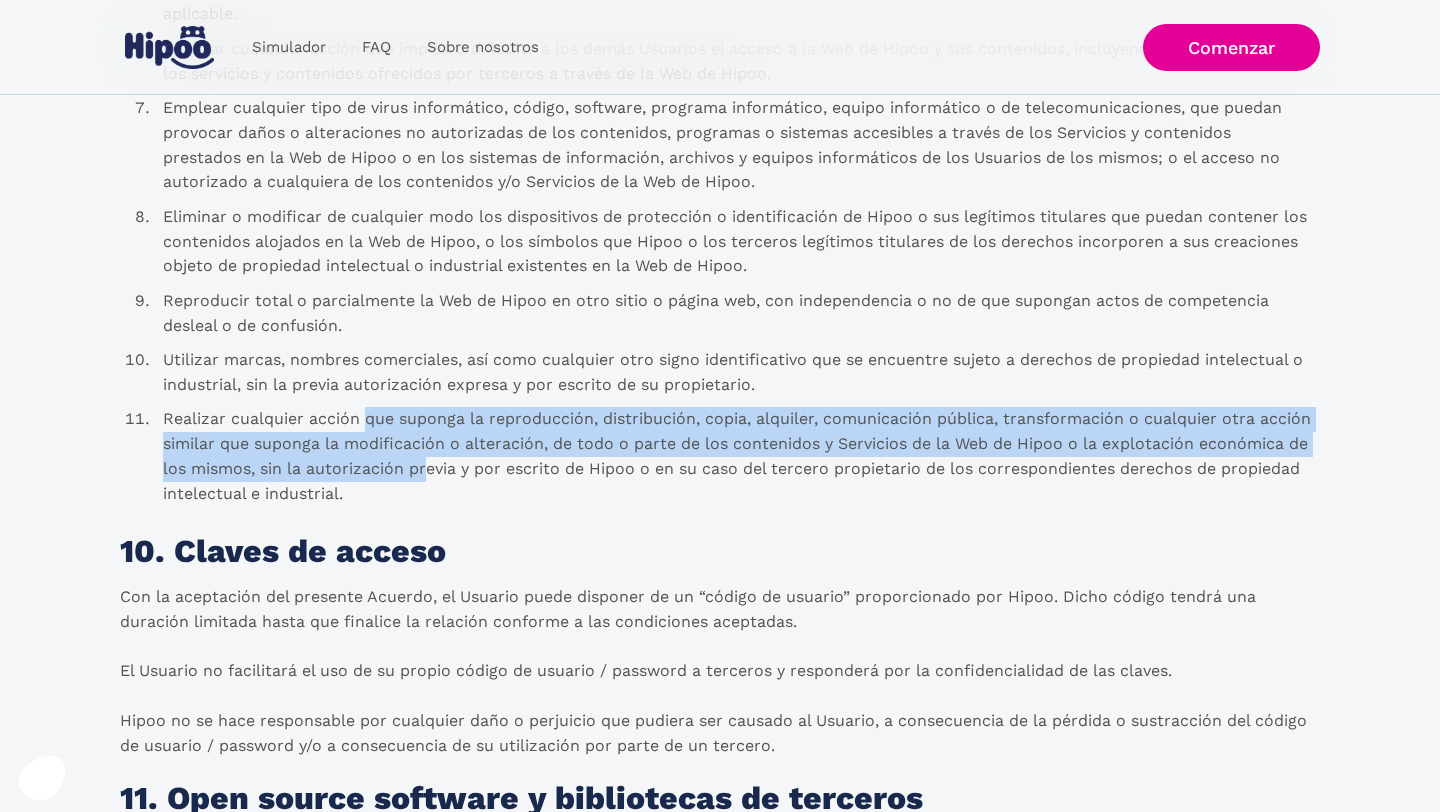 drag, startPoint x: 368, startPoint y: 421, endPoint x: 427, endPoint y: 474, distance: 79.30952 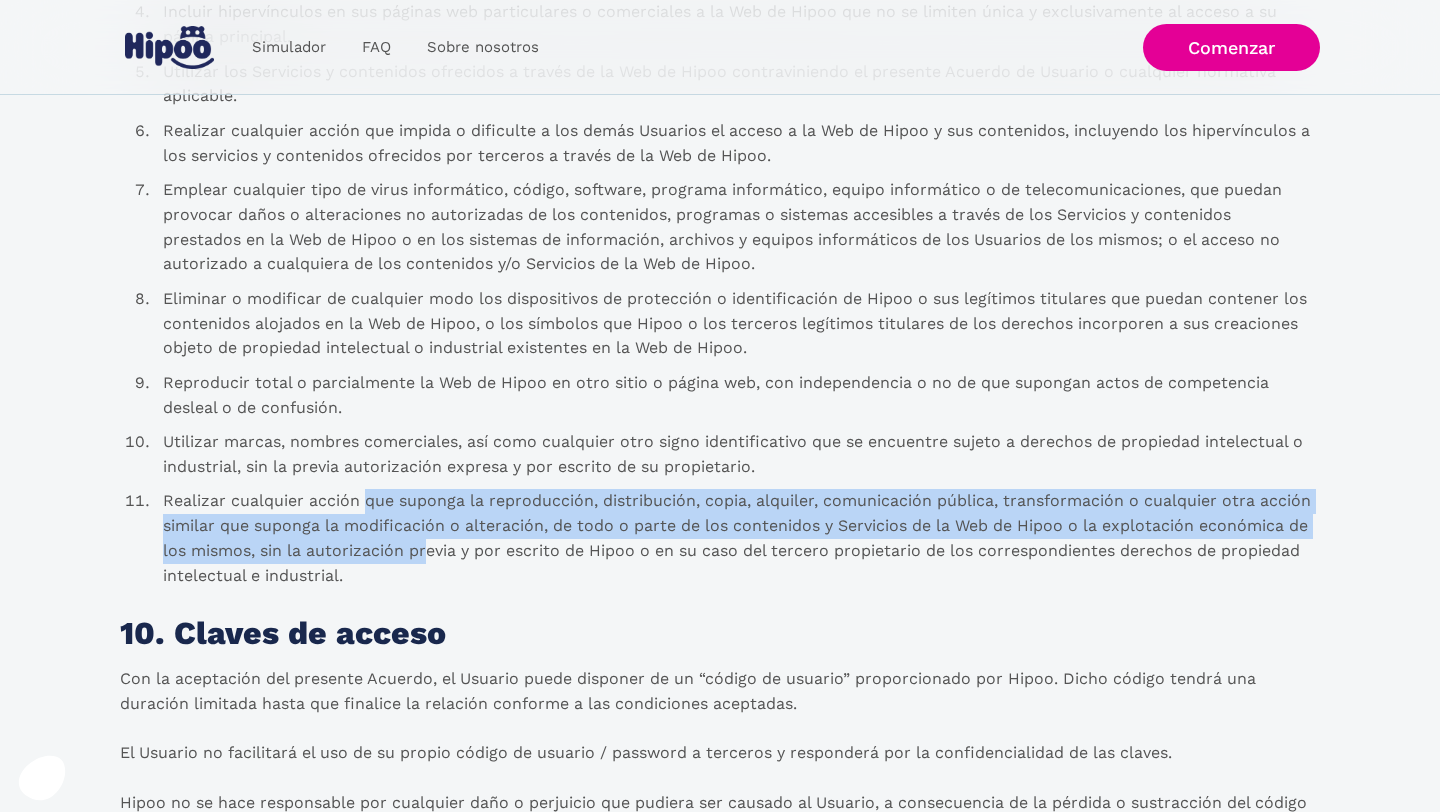 scroll, scrollTop: 5858, scrollLeft: 0, axis: vertical 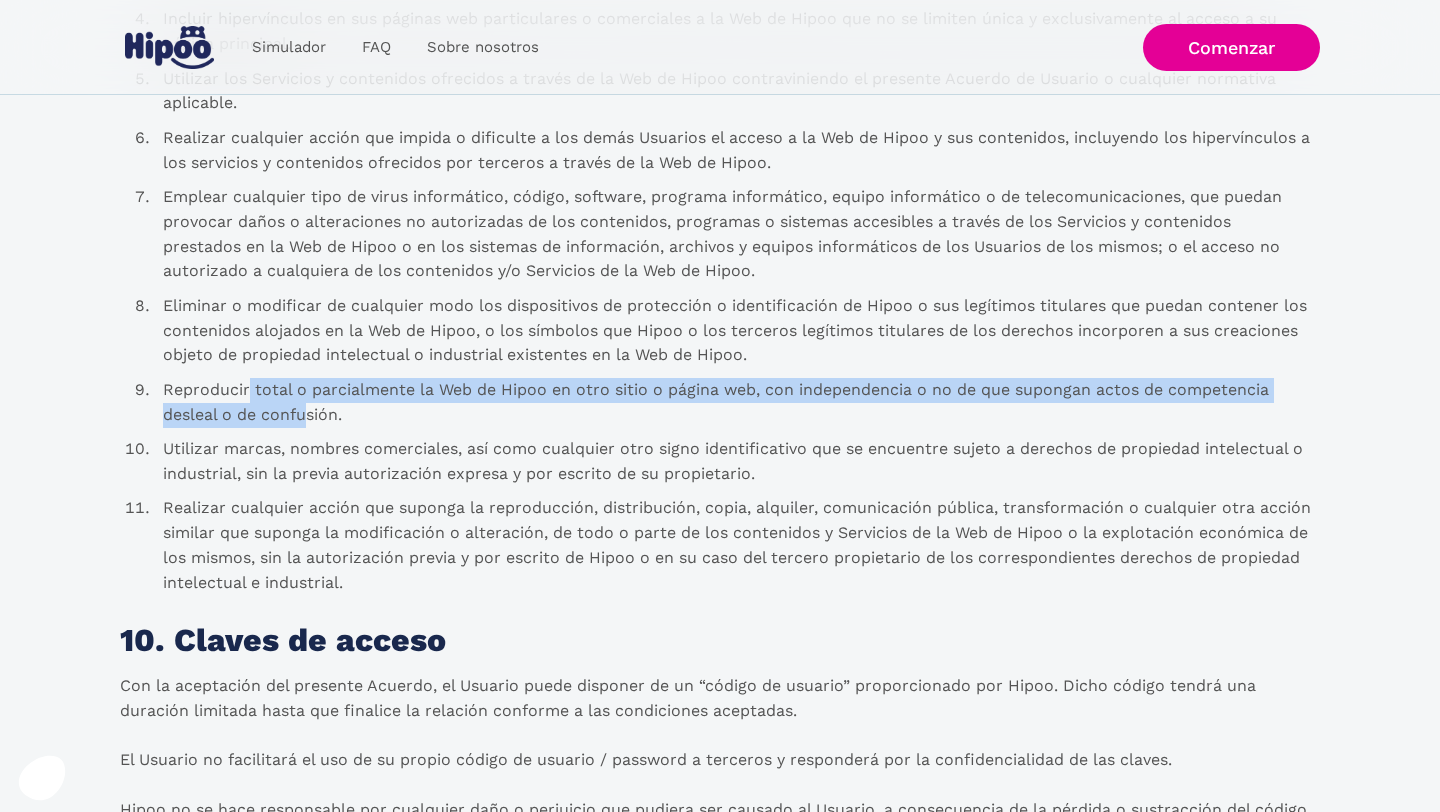 drag, startPoint x: 250, startPoint y: 388, endPoint x: 312, endPoint y: 416, distance: 68.0294 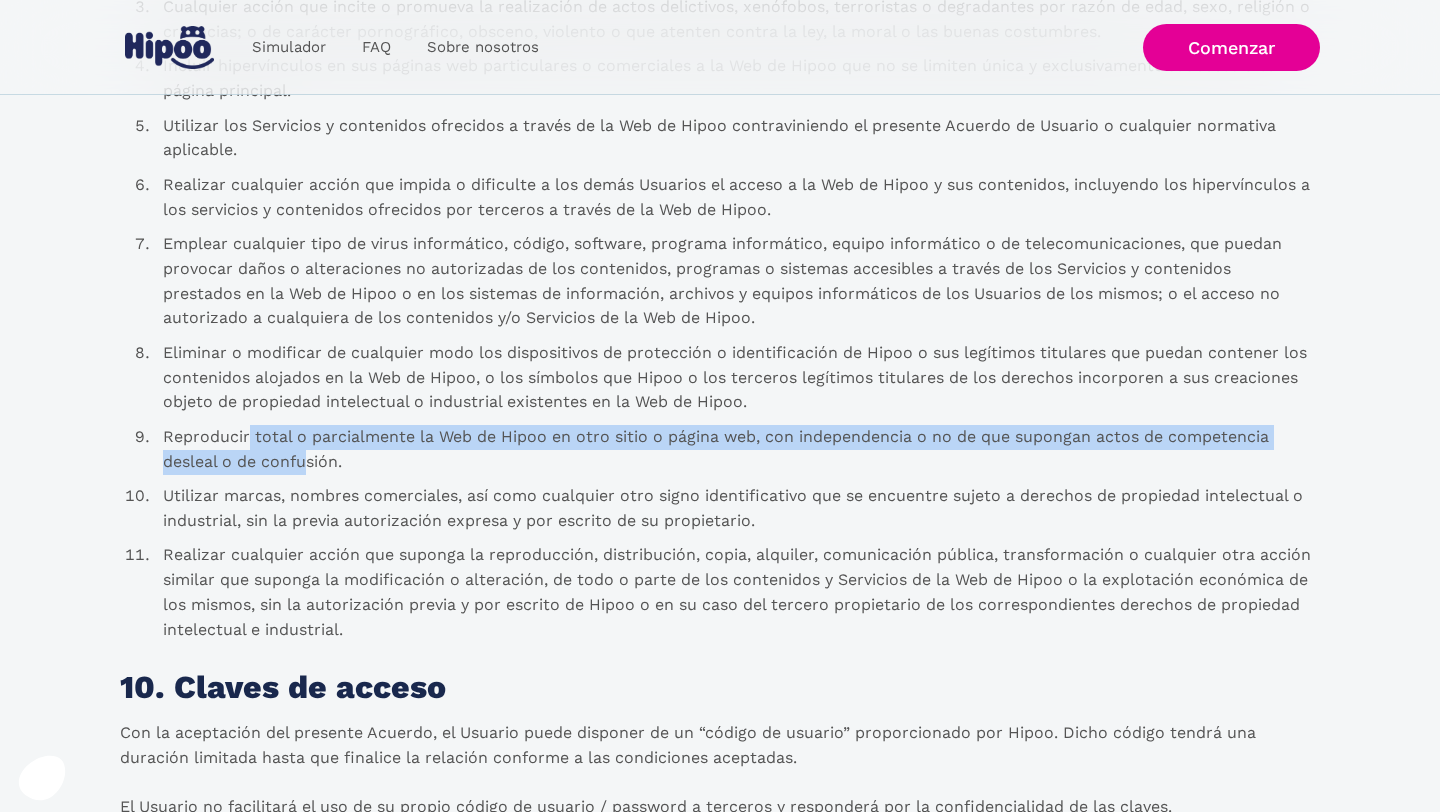 scroll, scrollTop: 5809, scrollLeft: 0, axis: vertical 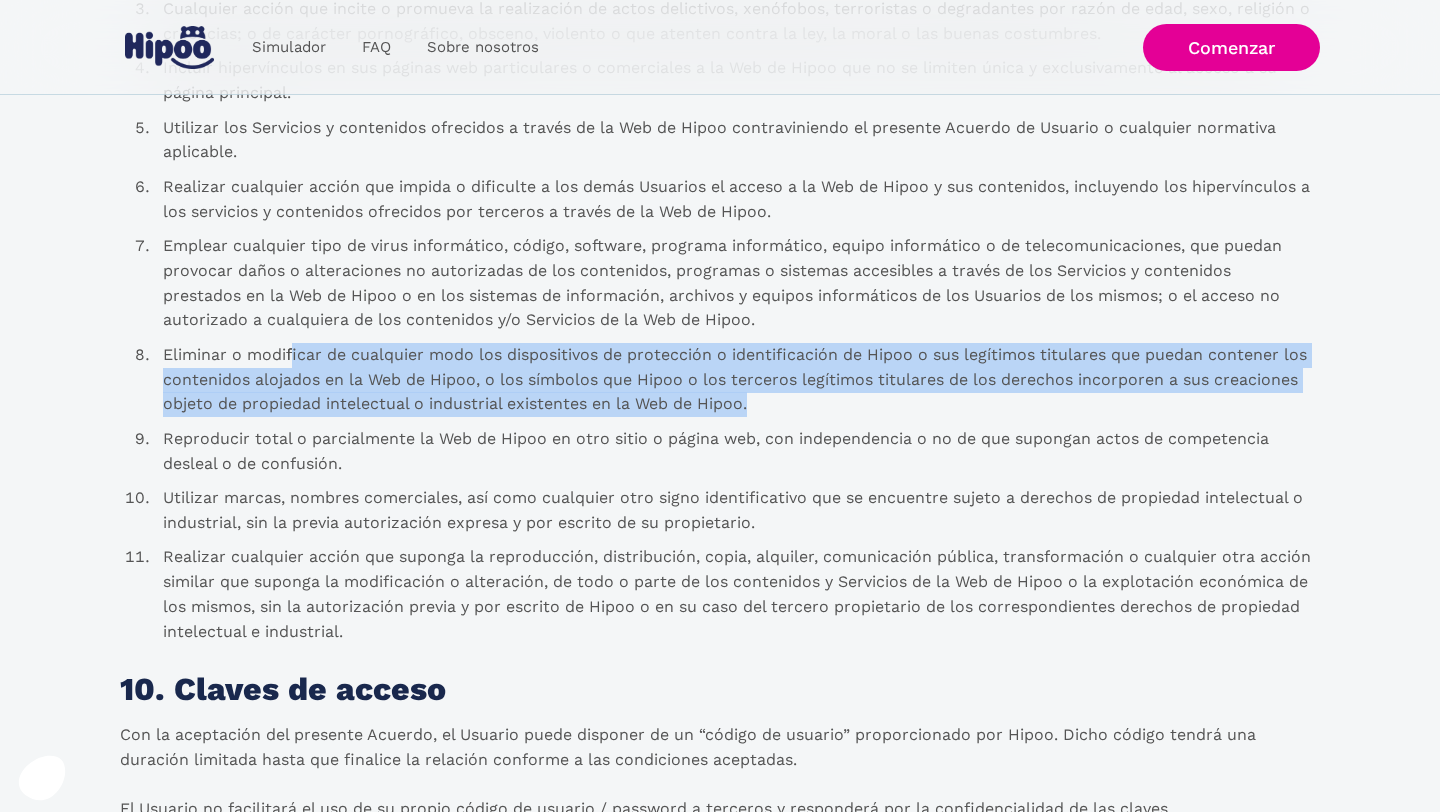 drag, startPoint x: 293, startPoint y: 352, endPoint x: 360, endPoint y: 419, distance: 94.75231 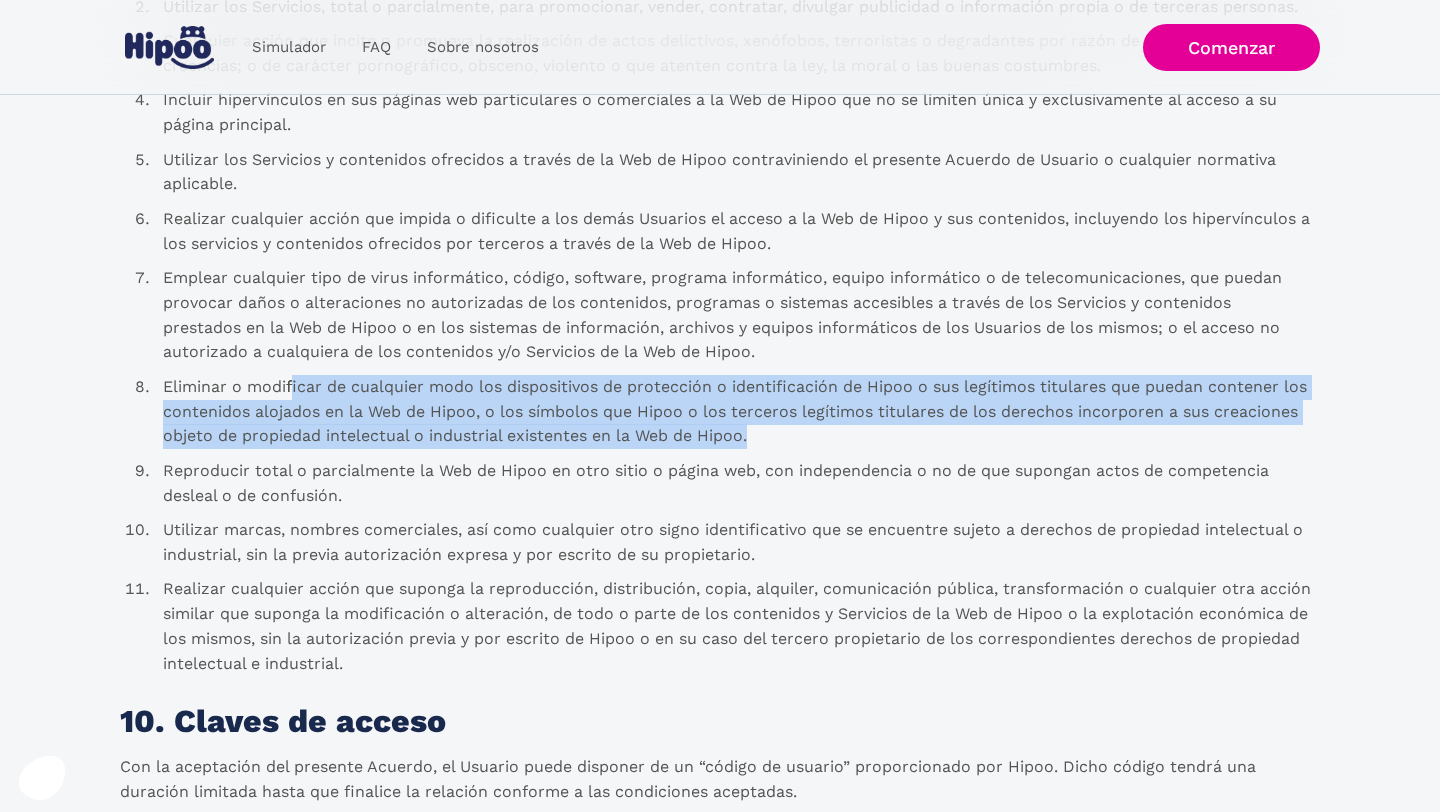 scroll, scrollTop: 5775, scrollLeft: 0, axis: vertical 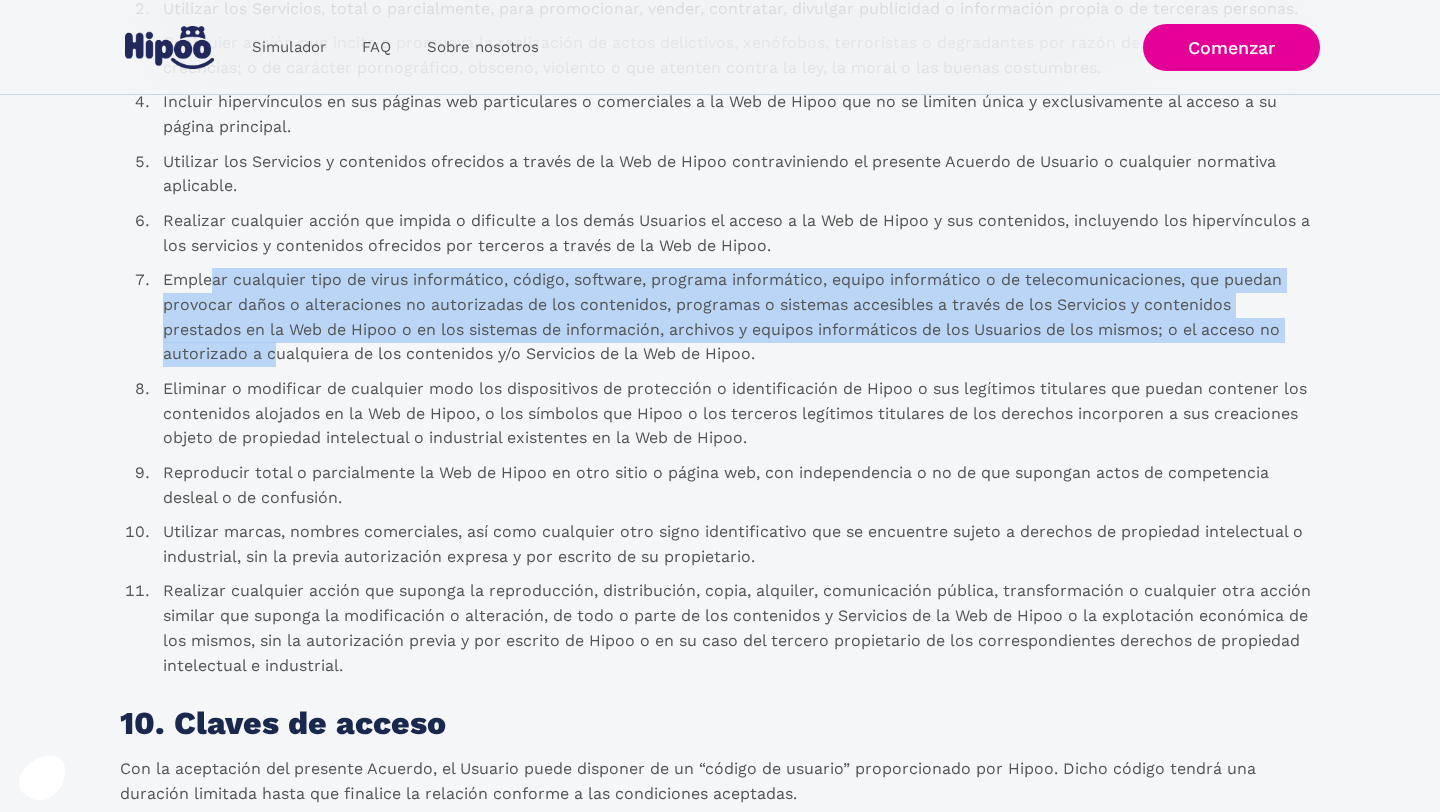 drag, startPoint x: 216, startPoint y: 281, endPoint x: 277, endPoint y: 349, distance: 91.350975 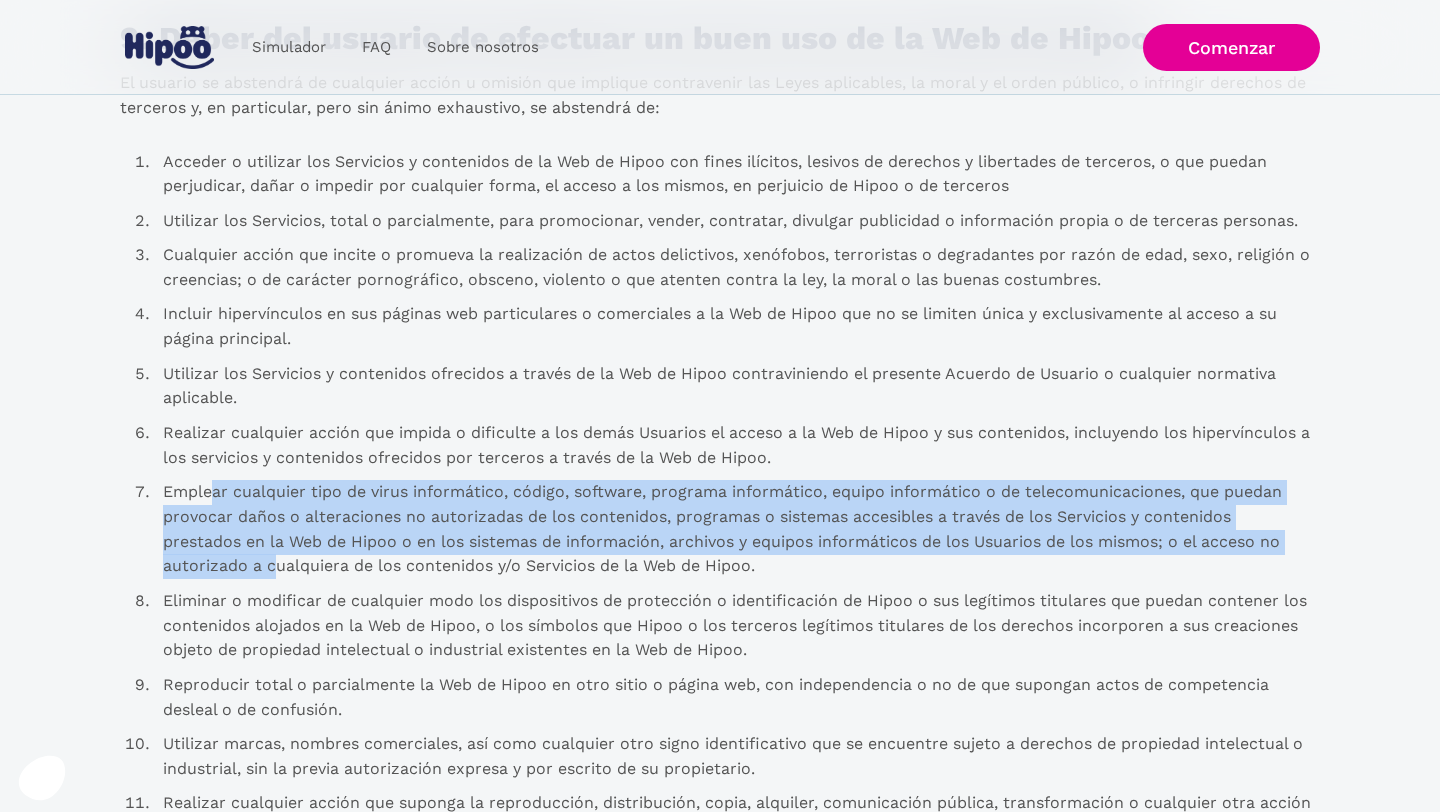 scroll, scrollTop: 5559, scrollLeft: 0, axis: vertical 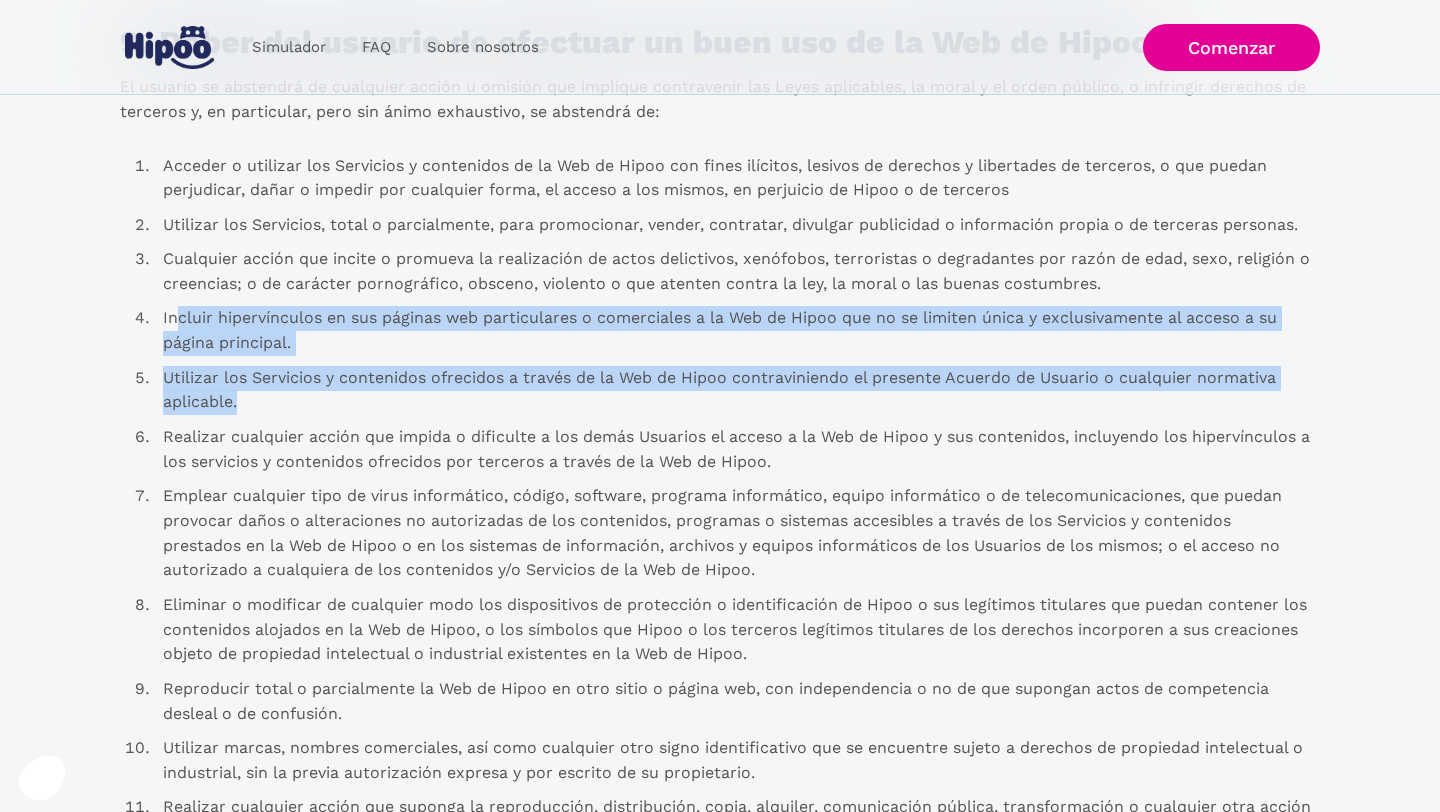 drag, startPoint x: 246, startPoint y: 402, endPoint x: 174, endPoint y: 304, distance: 121.60592 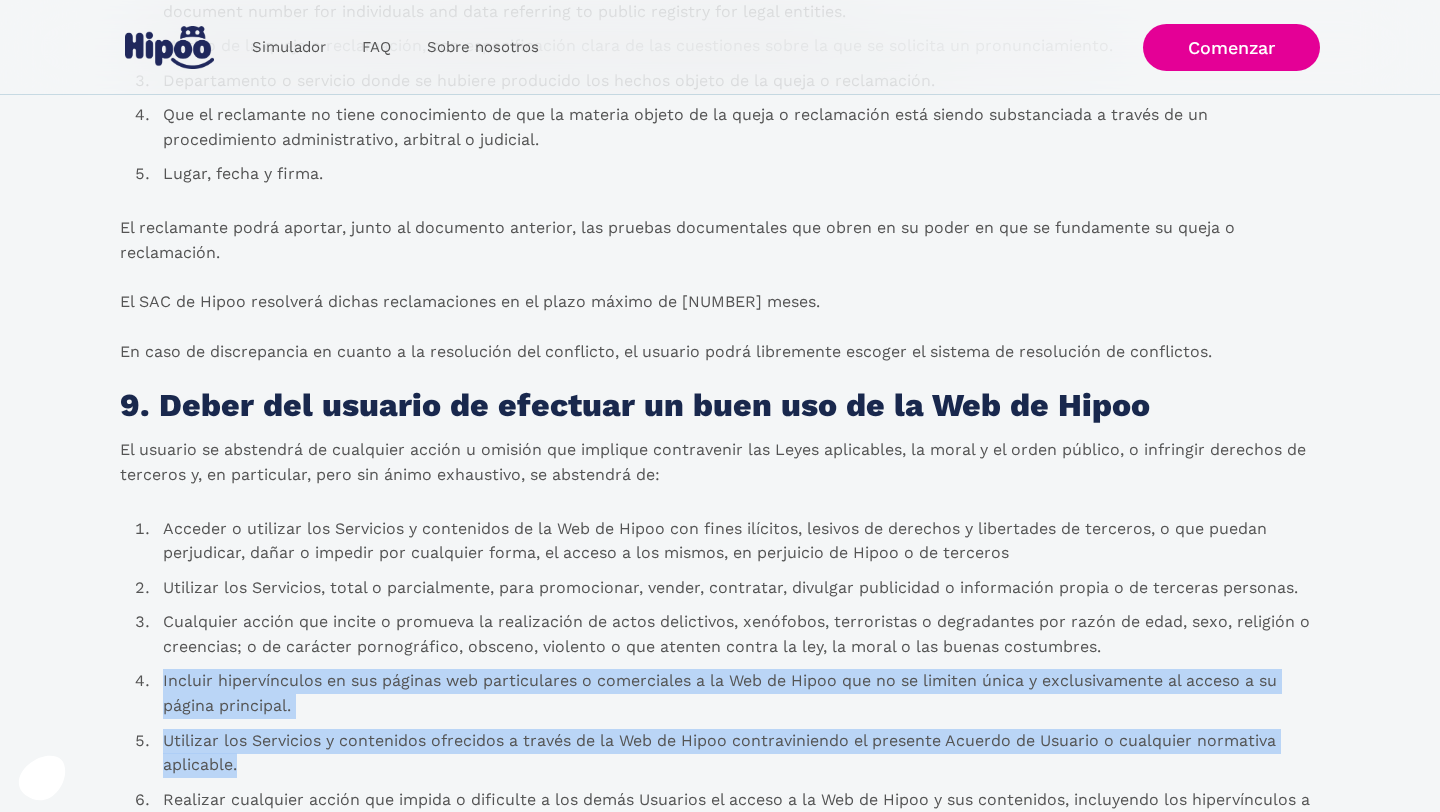 scroll, scrollTop: 5195, scrollLeft: 0, axis: vertical 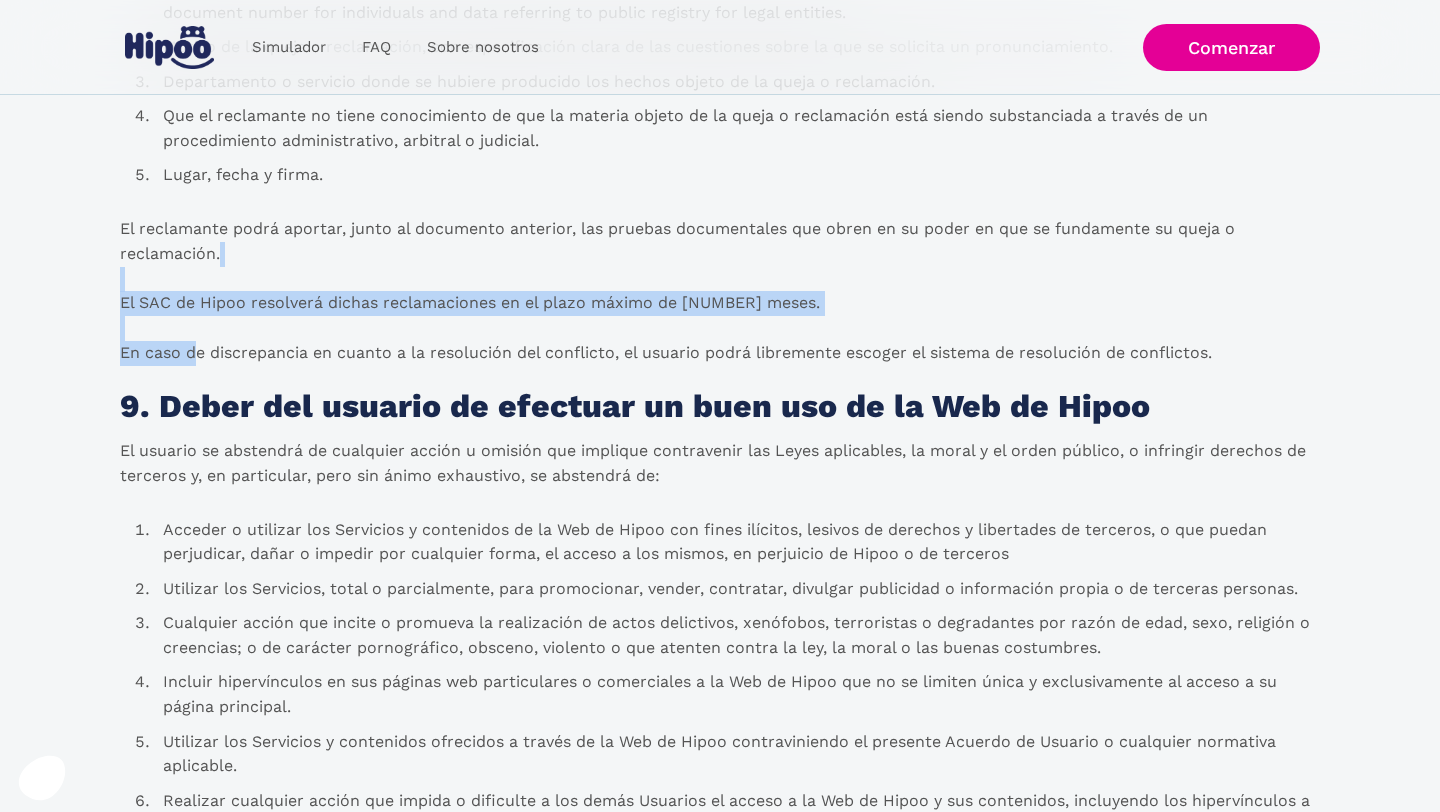 drag, startPoint x: 195, startPoint y: 354, endPoint x: 139, endPoint y: 285, distance: 88.86507 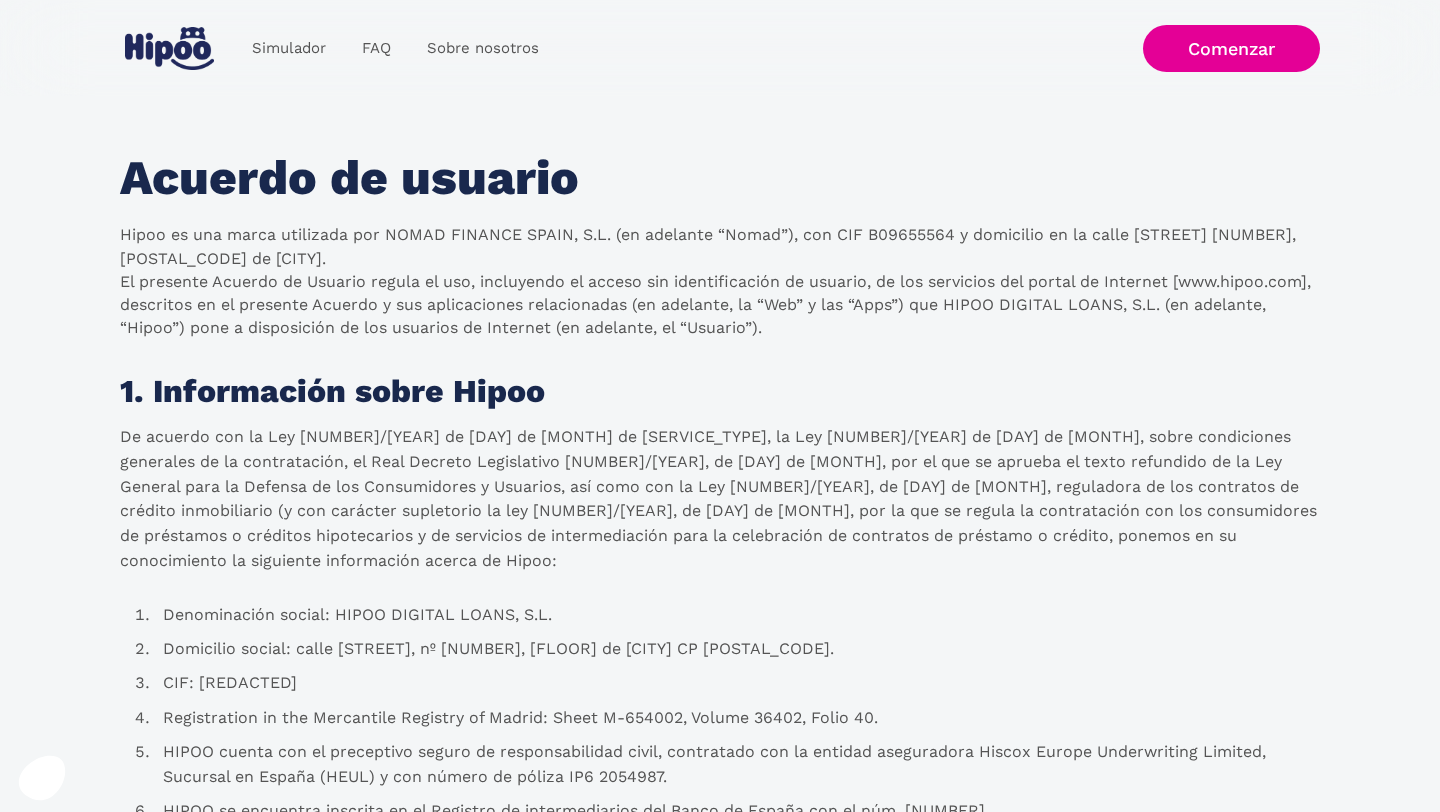 scroll, scrollTop: 0, scrollLeft: 0, axis: both 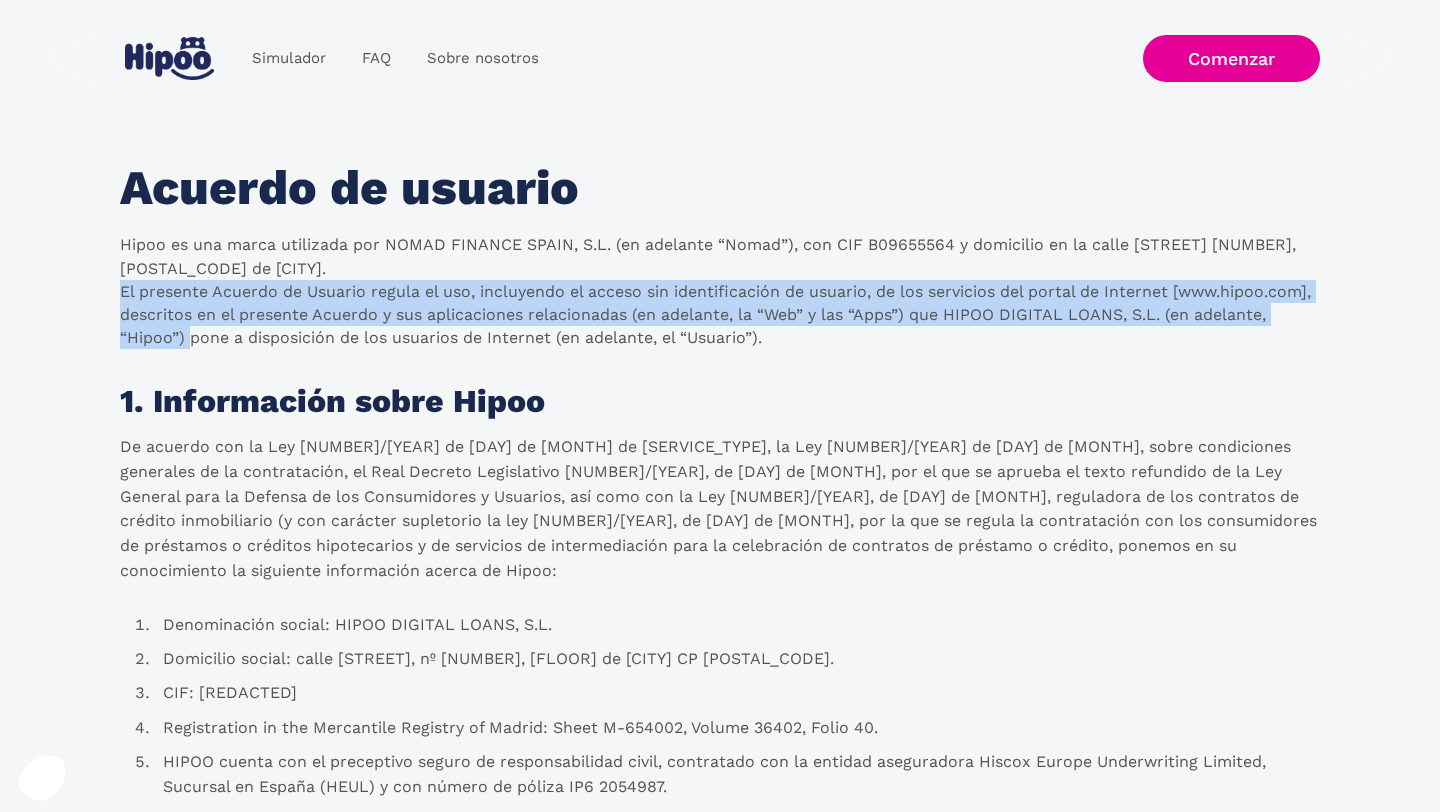 drag, startPoint x: 124, startPoint y: 297, endPoint x: 186, endPoint y: 344, distance: 77.801025 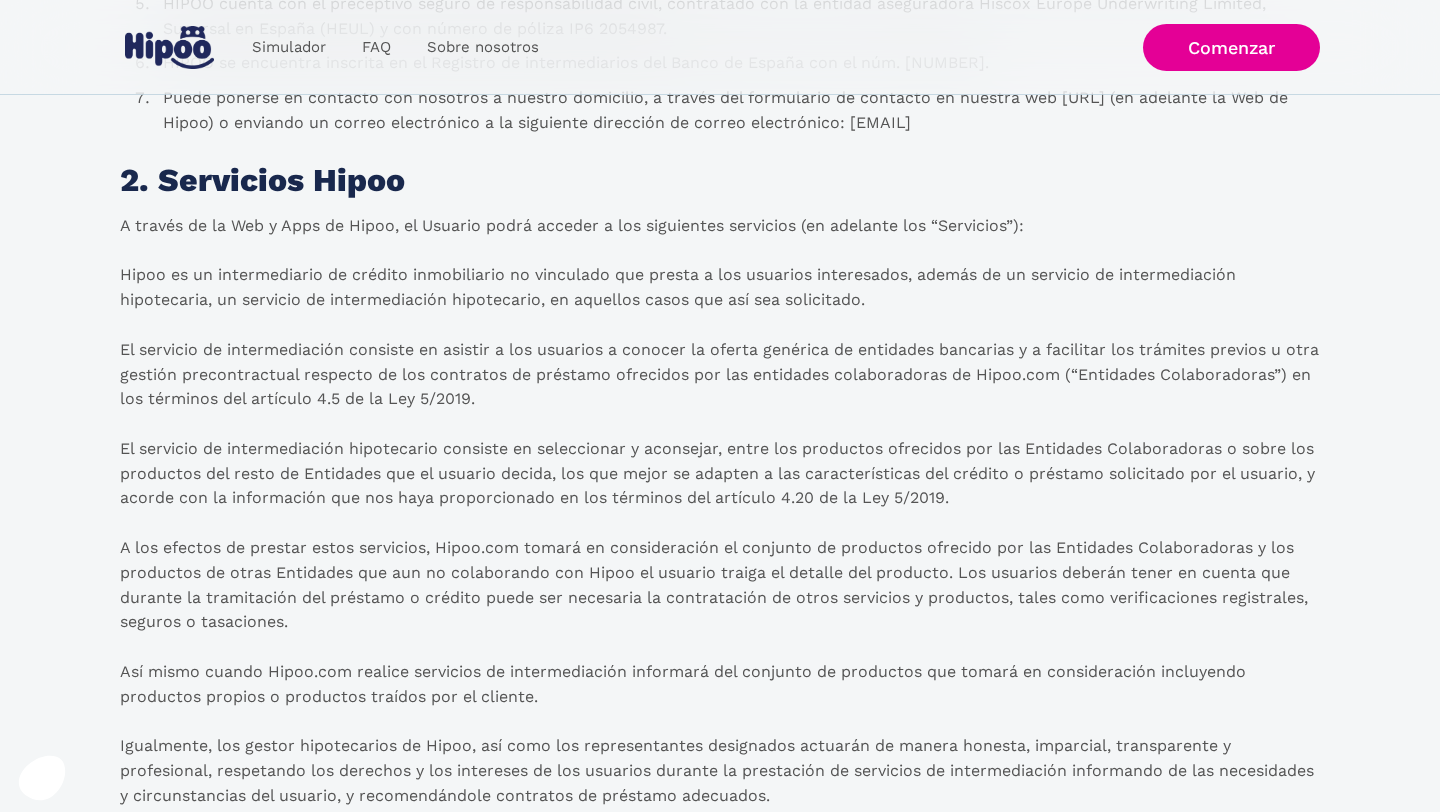 scroll, scrollTop: 763, scrollLeft: 0, axis: vertical 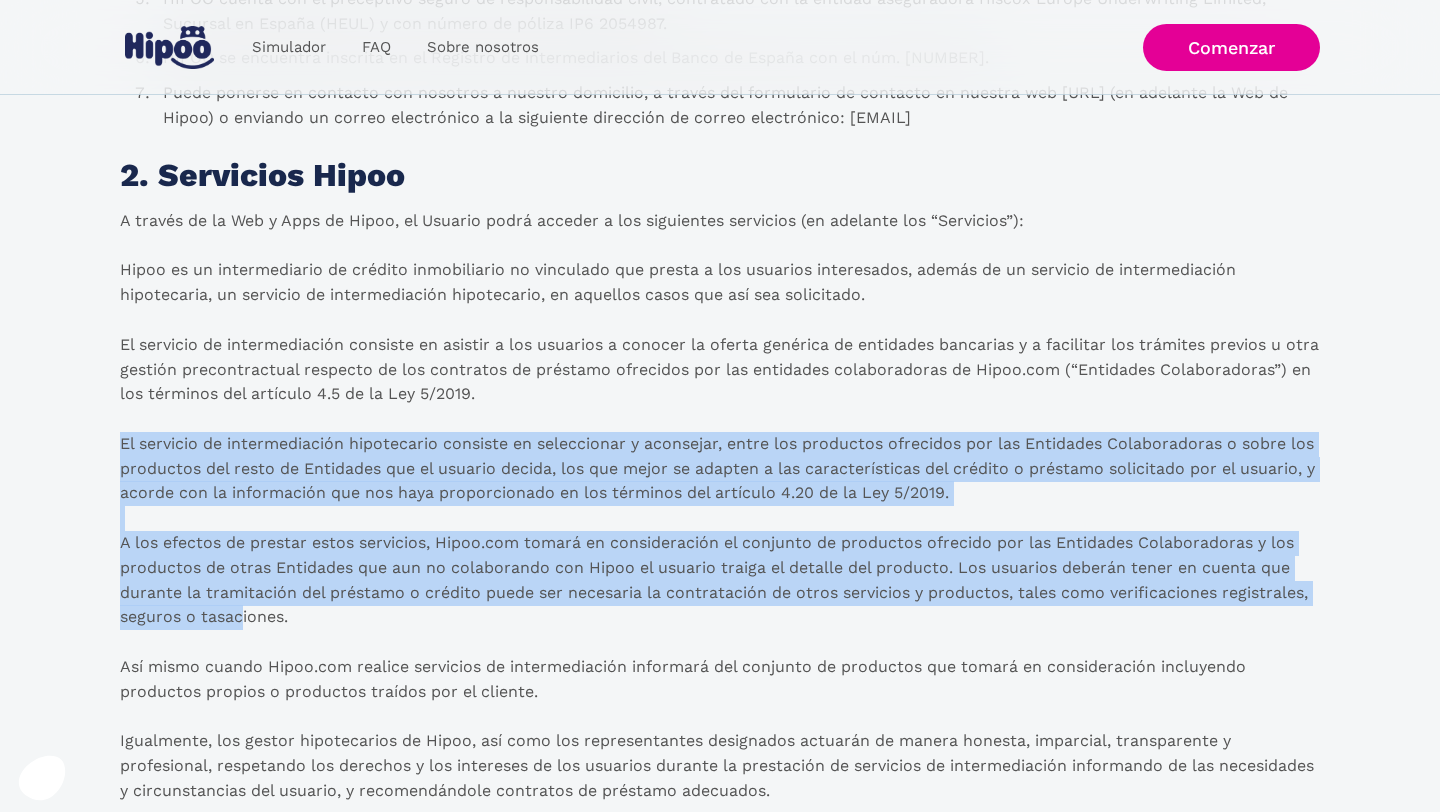 drag, startPoint x: 120, startPoint y: 442, endPoint x: 242, endPoint y: 615, distance: 211.69081 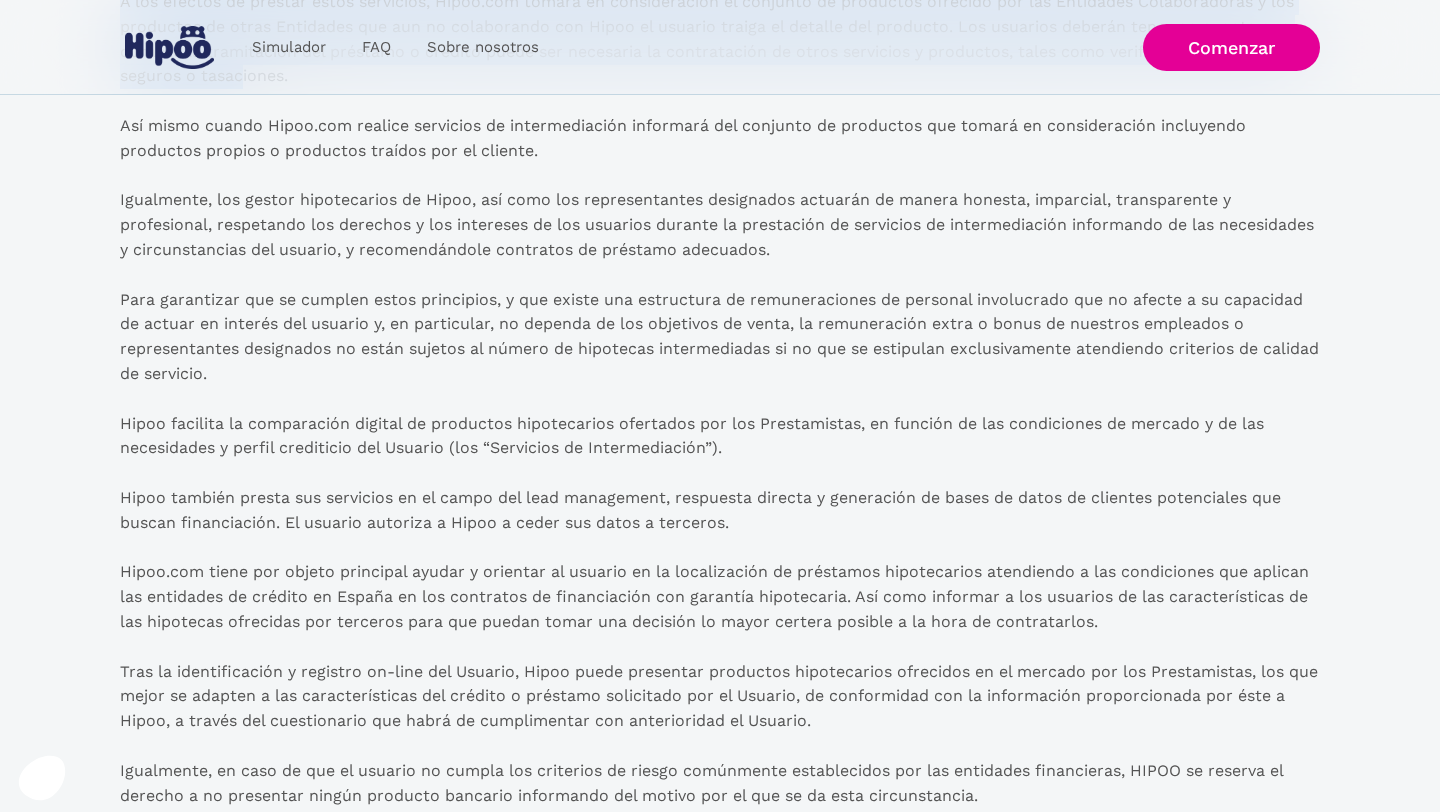 scroll, scrollTop: 1312, scrollLeft: 0, axis: vertical 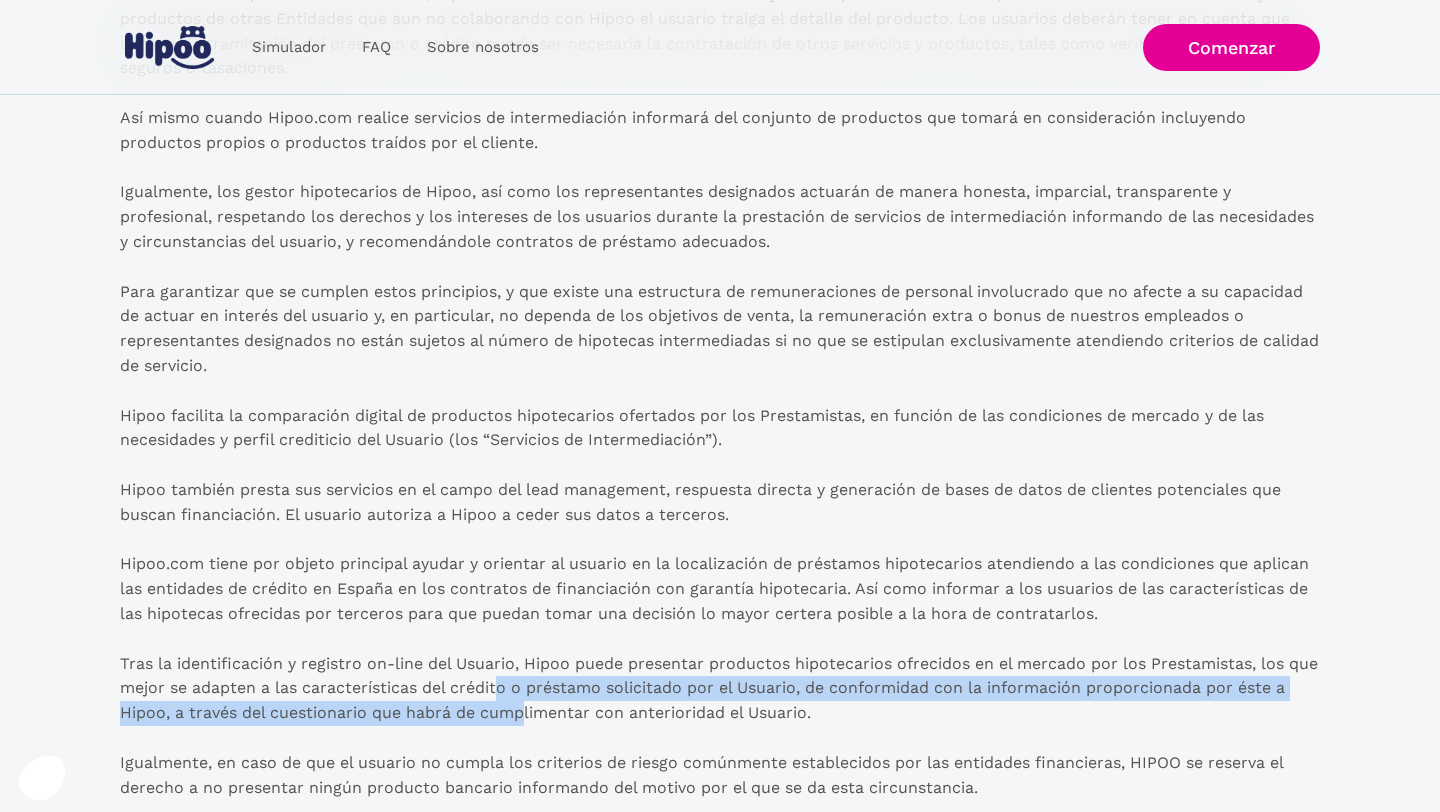 drag, startPoint x: 501, startPoint y: 680, endPoint x: 523, endPoint y: 725, distance: 50.08992 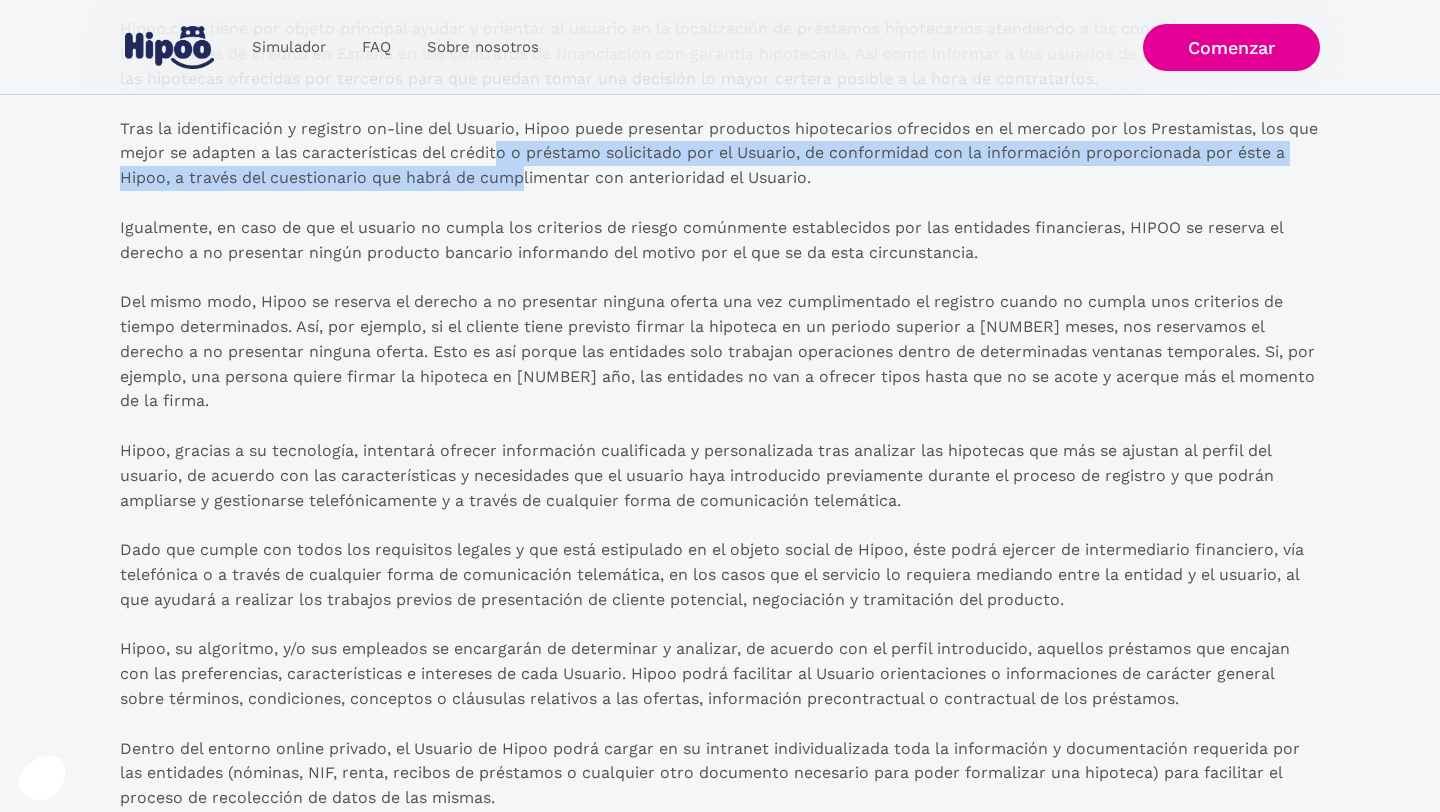 scroll, scrollTop: 1846, scrollLeft: 0, axis: vertical 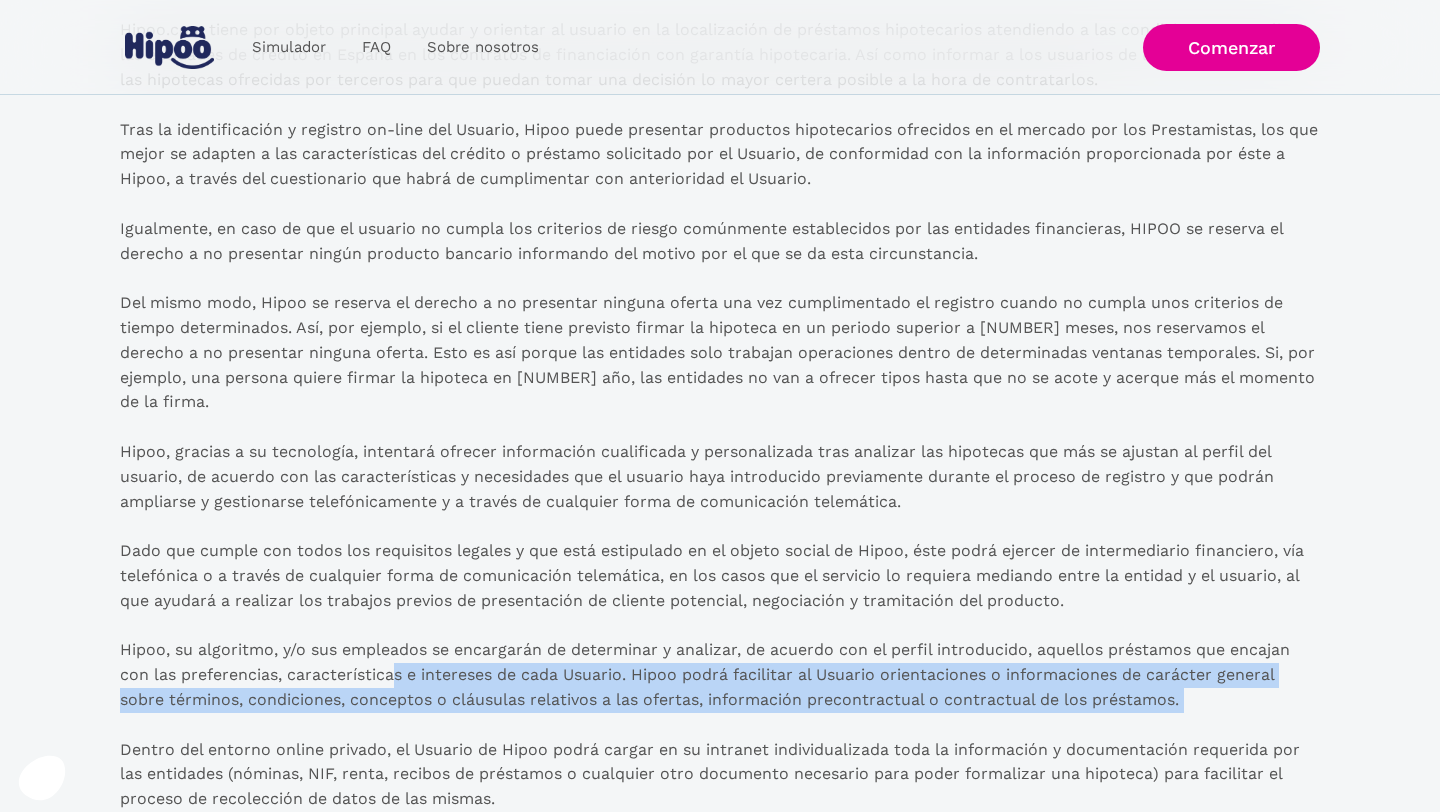 drag, startPoint x: 393, startPoint y: 648, endPoint x: 429, endPoint y: 685, distance: 51.62364 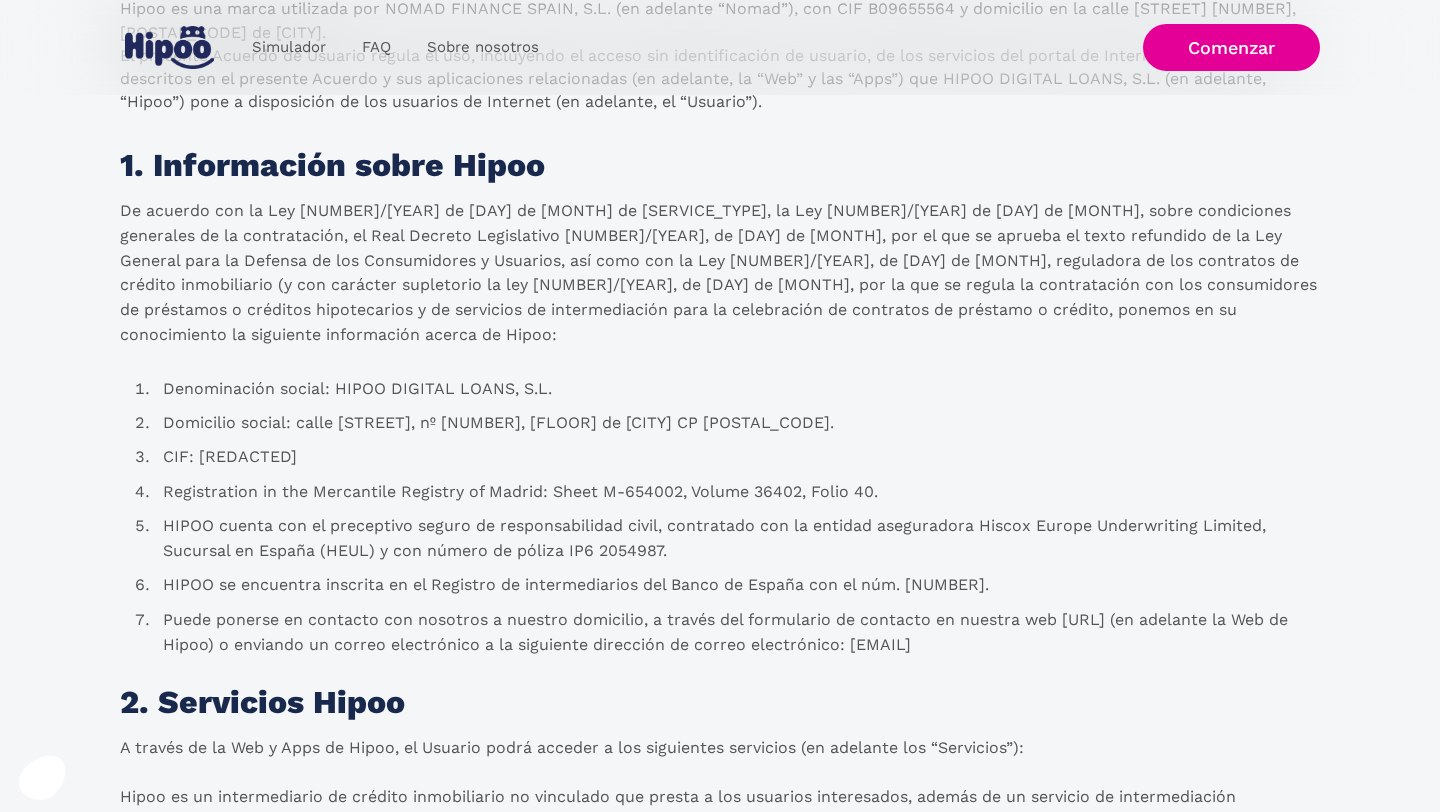 scroll, scrollTop: 0, scrollLeft: 0, axis: both 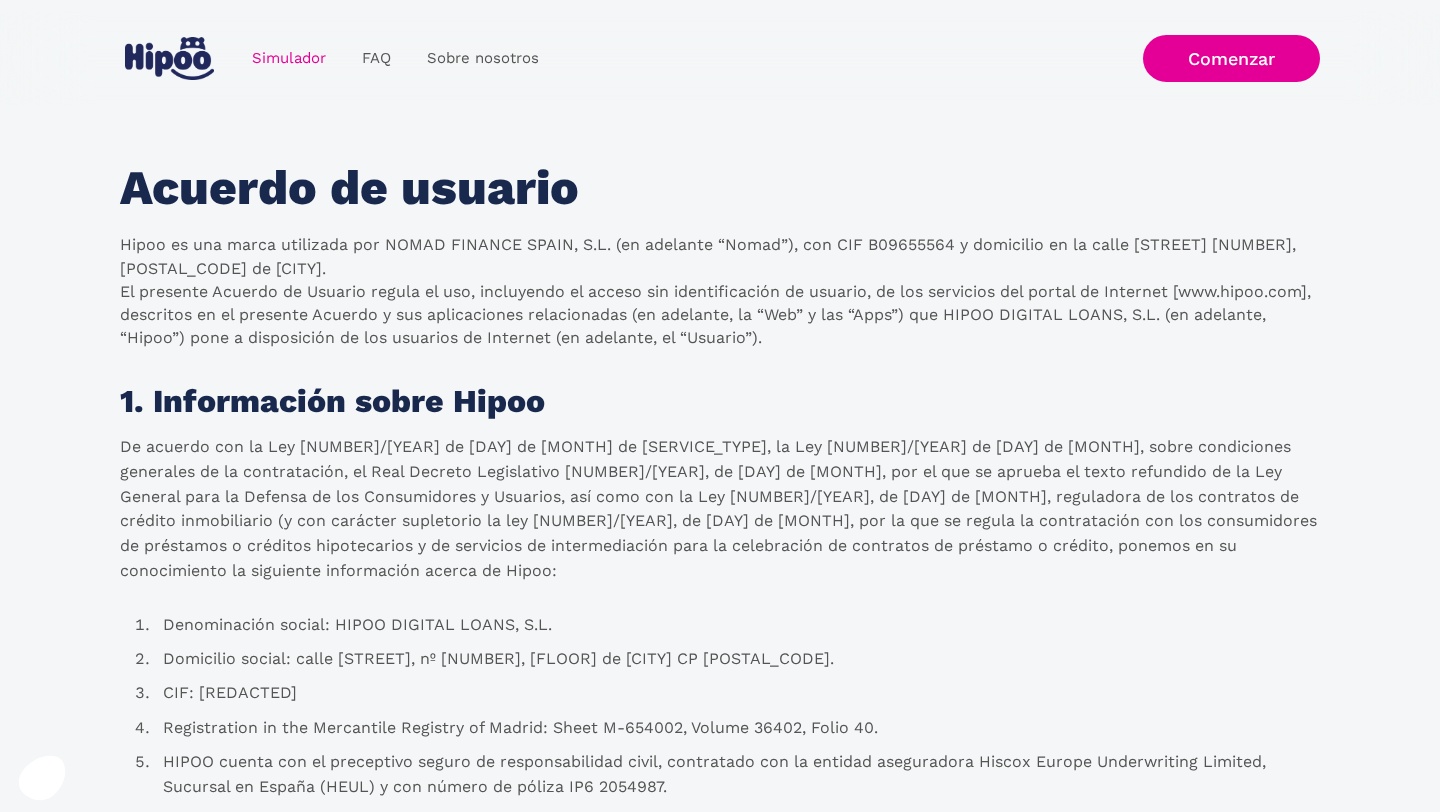 click on "Simulador" at bounding box center [289, 58] 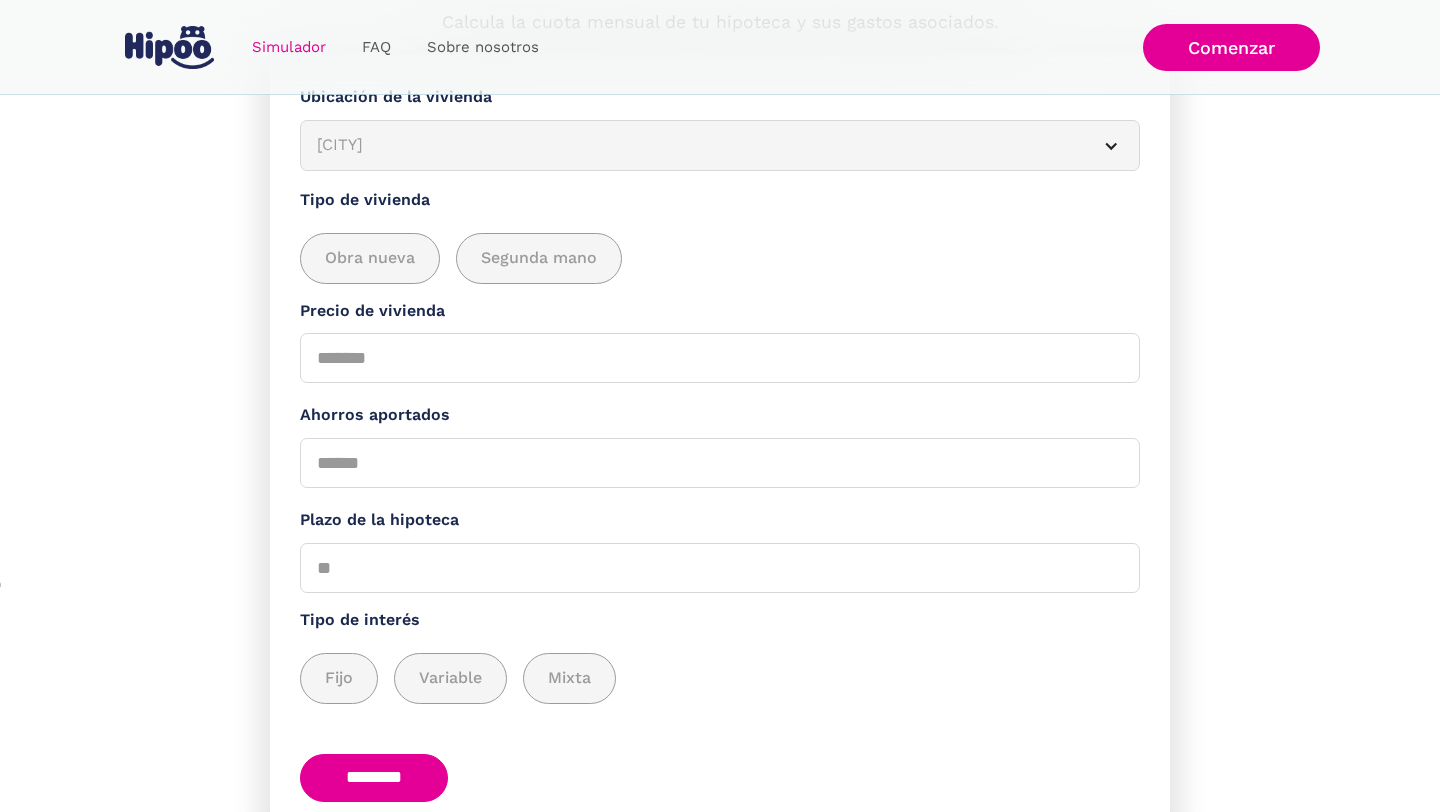 scroll, scrollTop: 350, scrollLeft: 0, axis: vertical 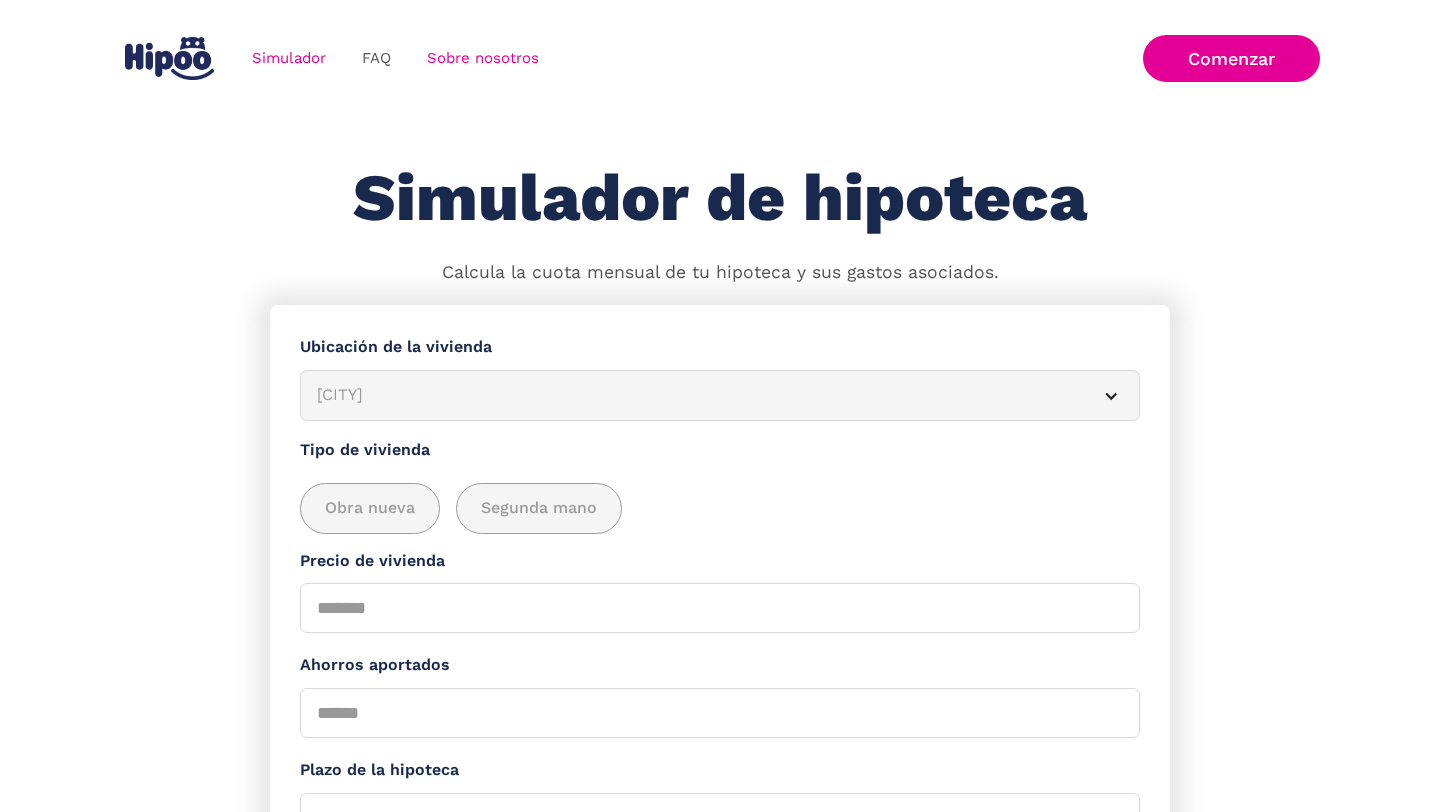 click on "Sobre nosotros" at bounding box center [483, 58] 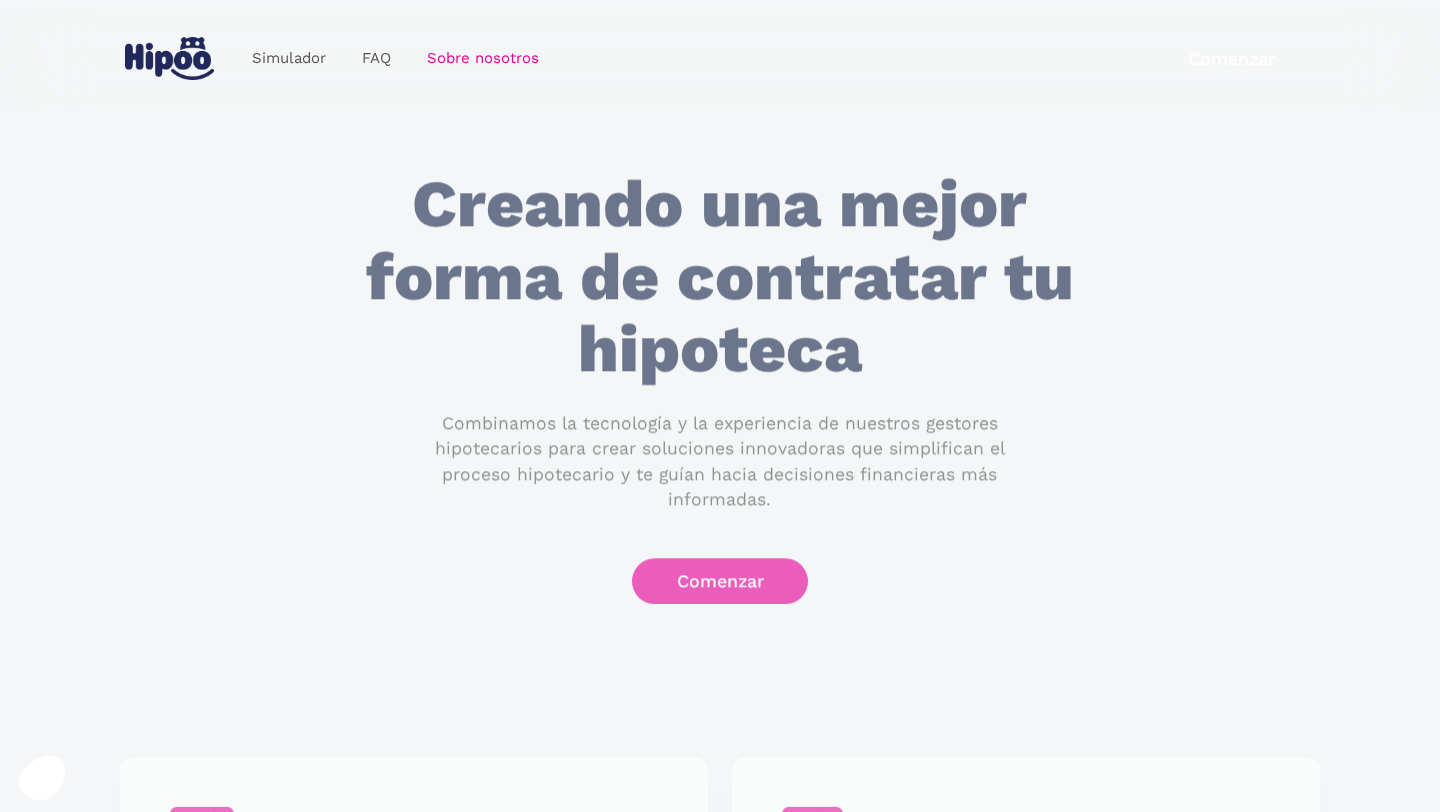 scroll, scrollTop: 0, scrollLeft: 0, axis: both 